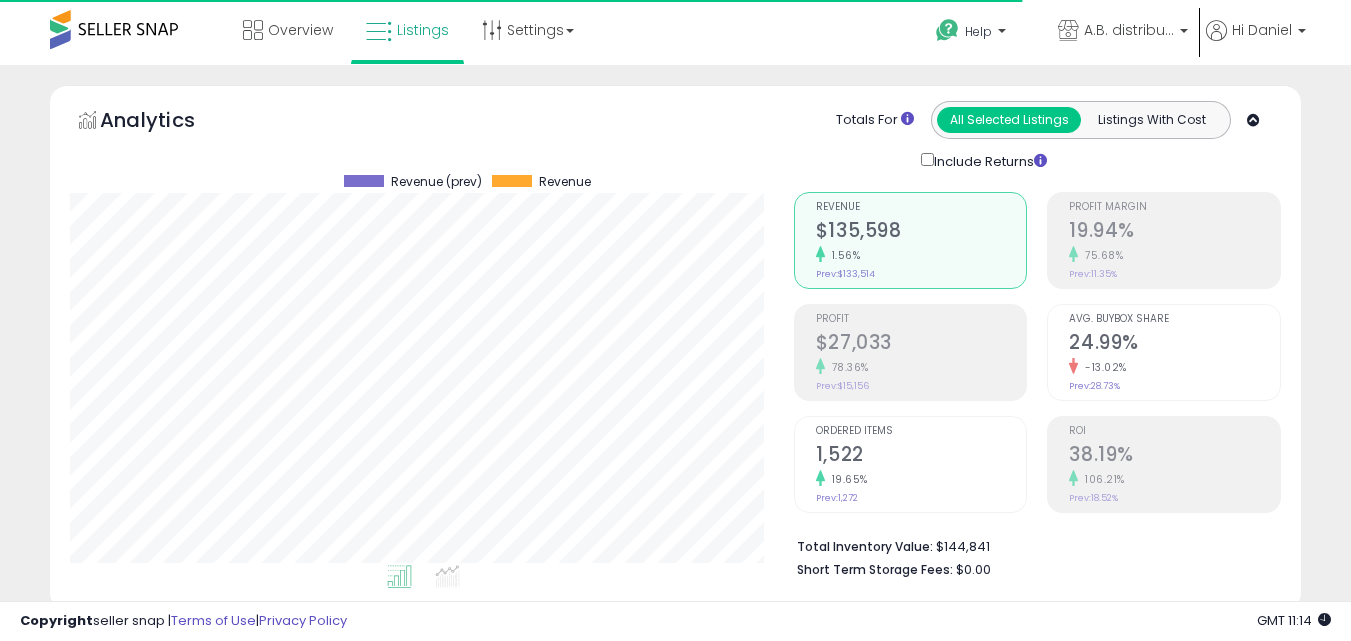 scroll, scrollTop: 0, scrollLeft: 0, axis: both 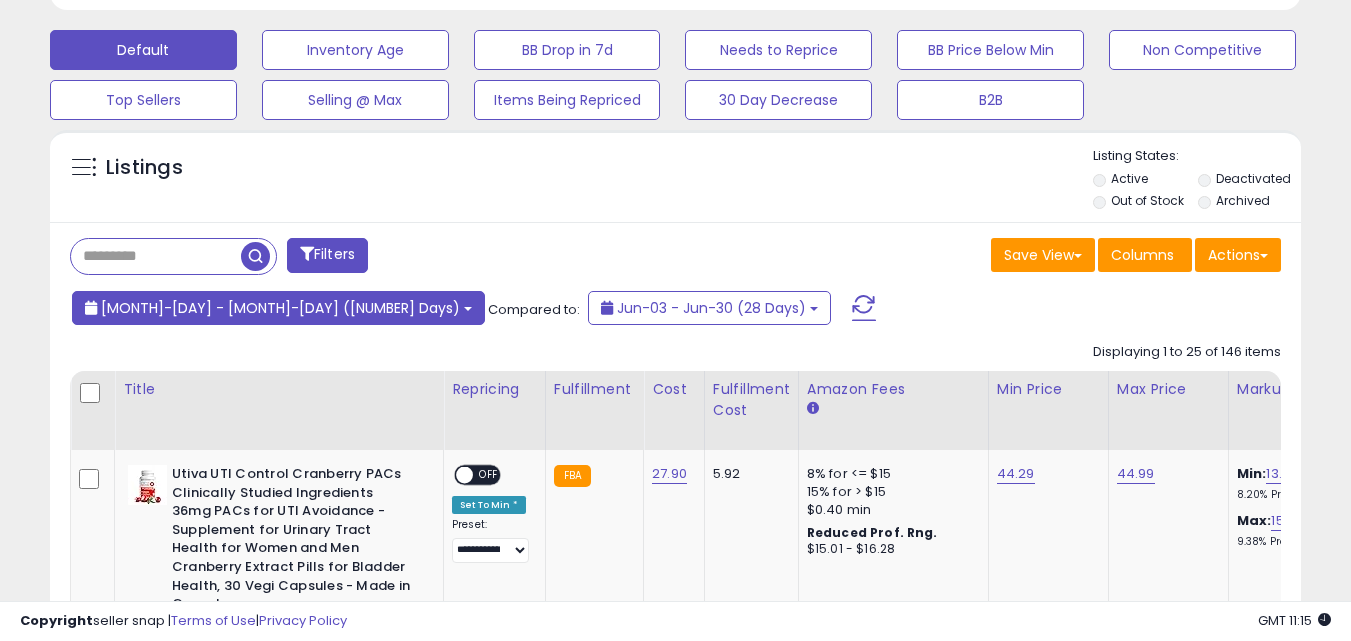 click on "Jul-01 - Jul-28 (28 Days)" at bounding box center [278, 308] 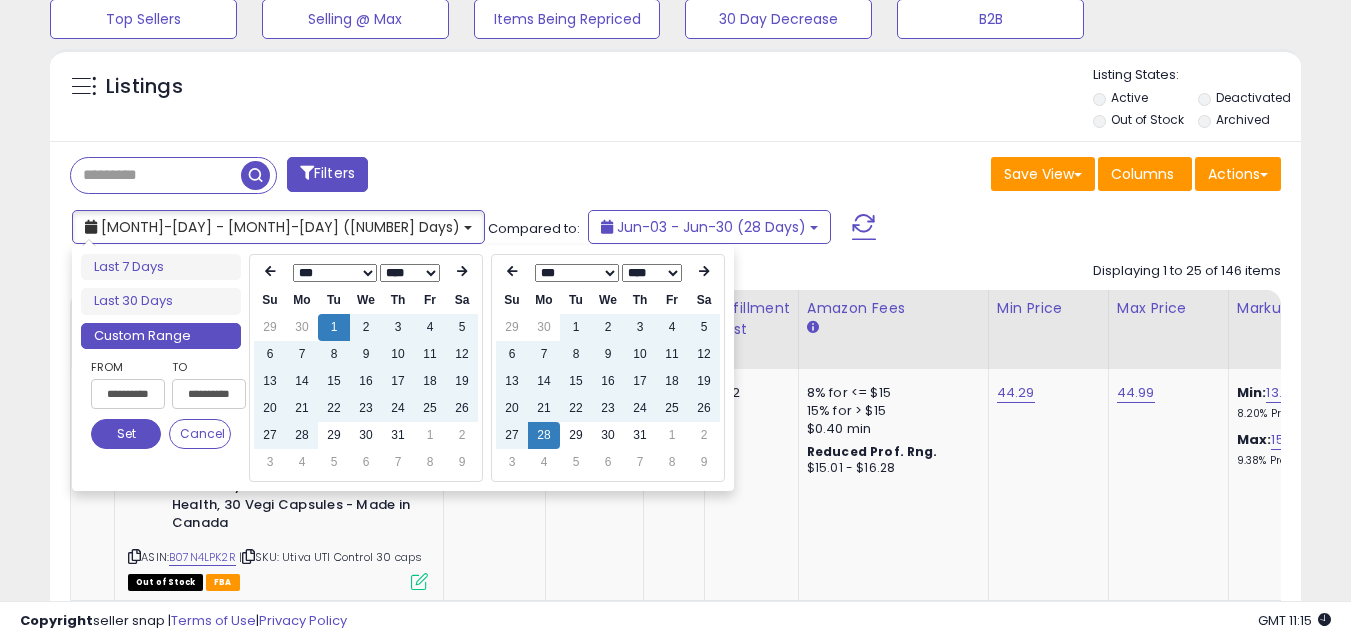 scroll, scrollTop: 700, scrollLeft: 0, axis: vertical 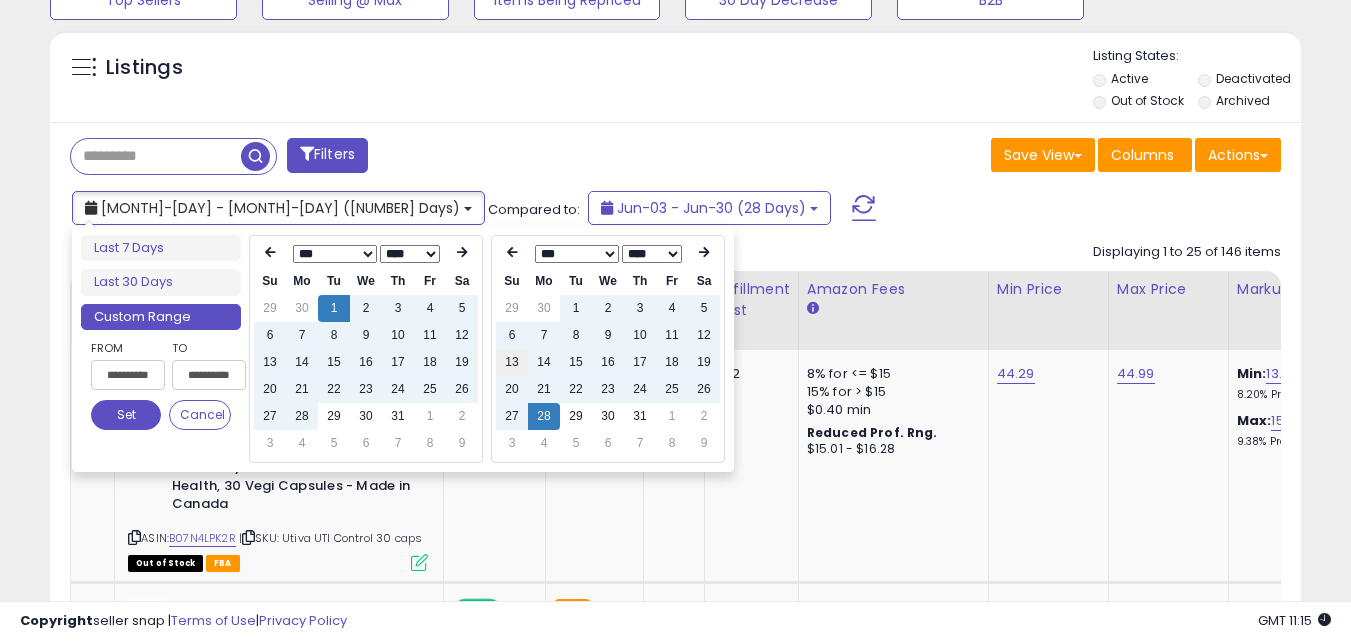 type on "**********" 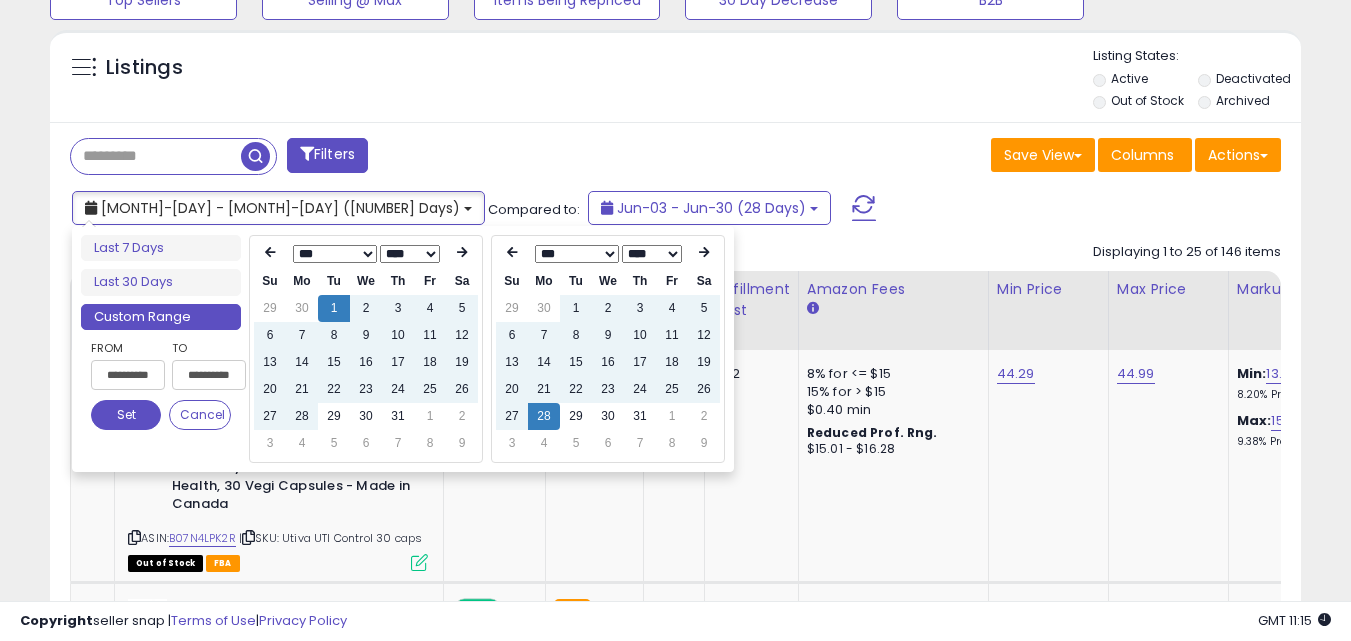 type on "**********" 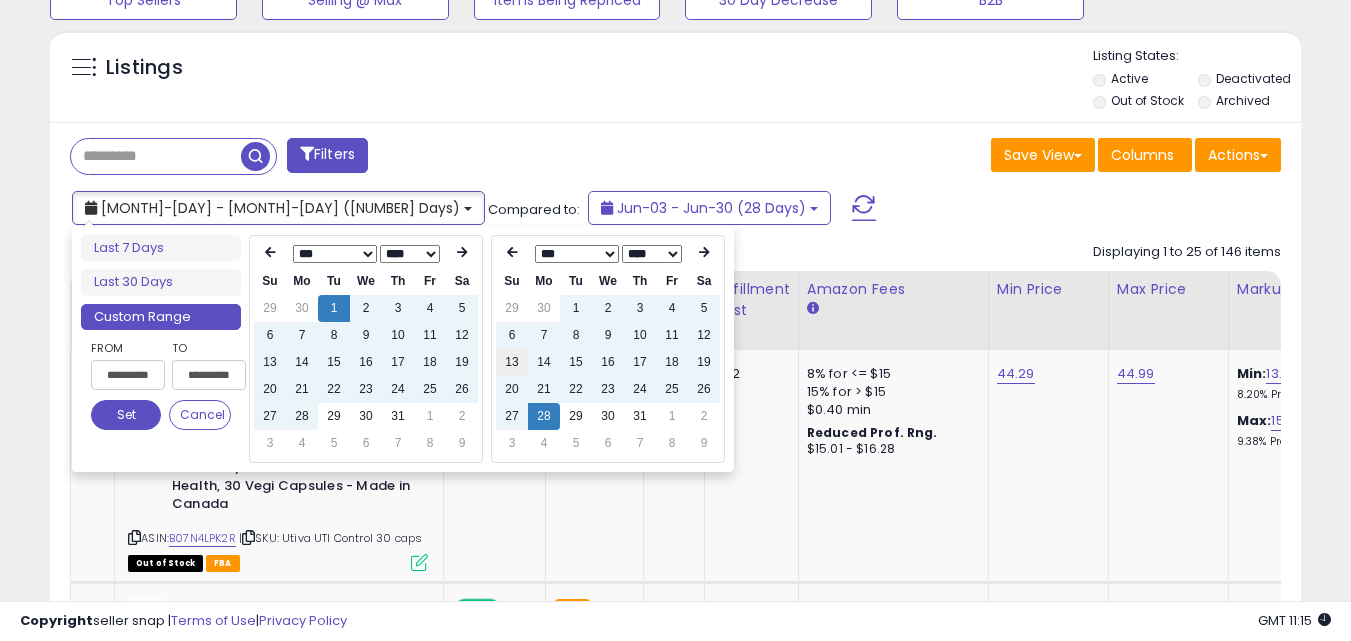 type on "**********" 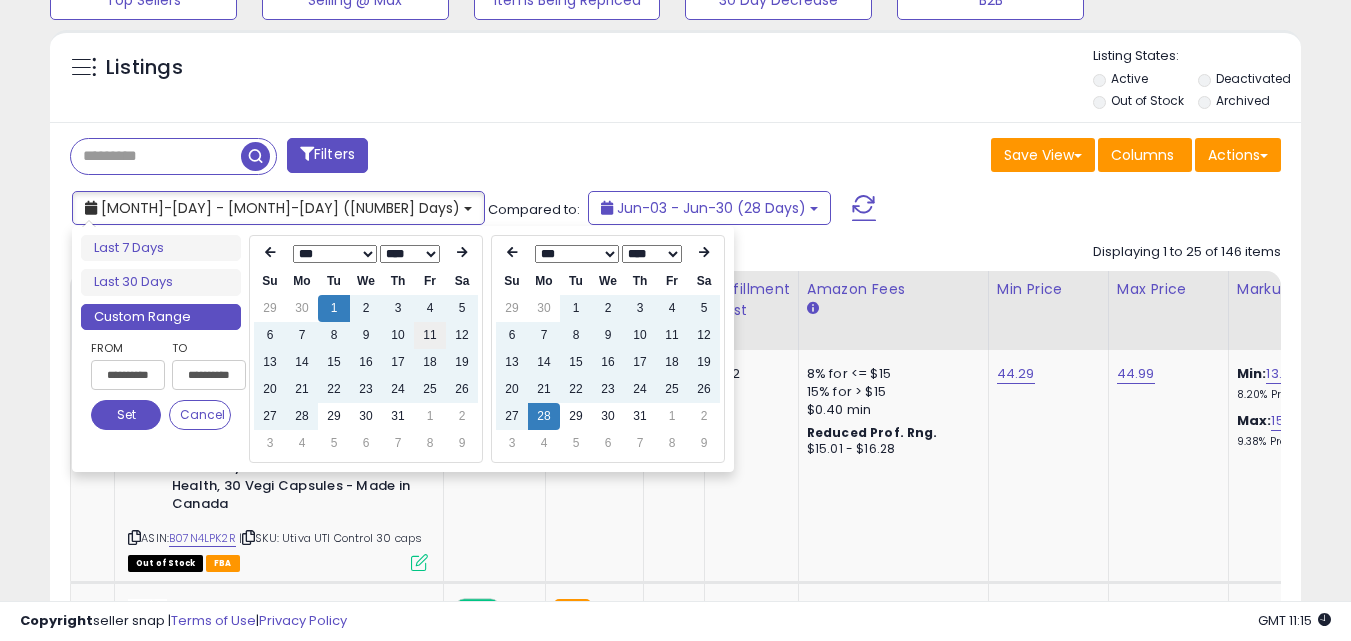 type on "**********" 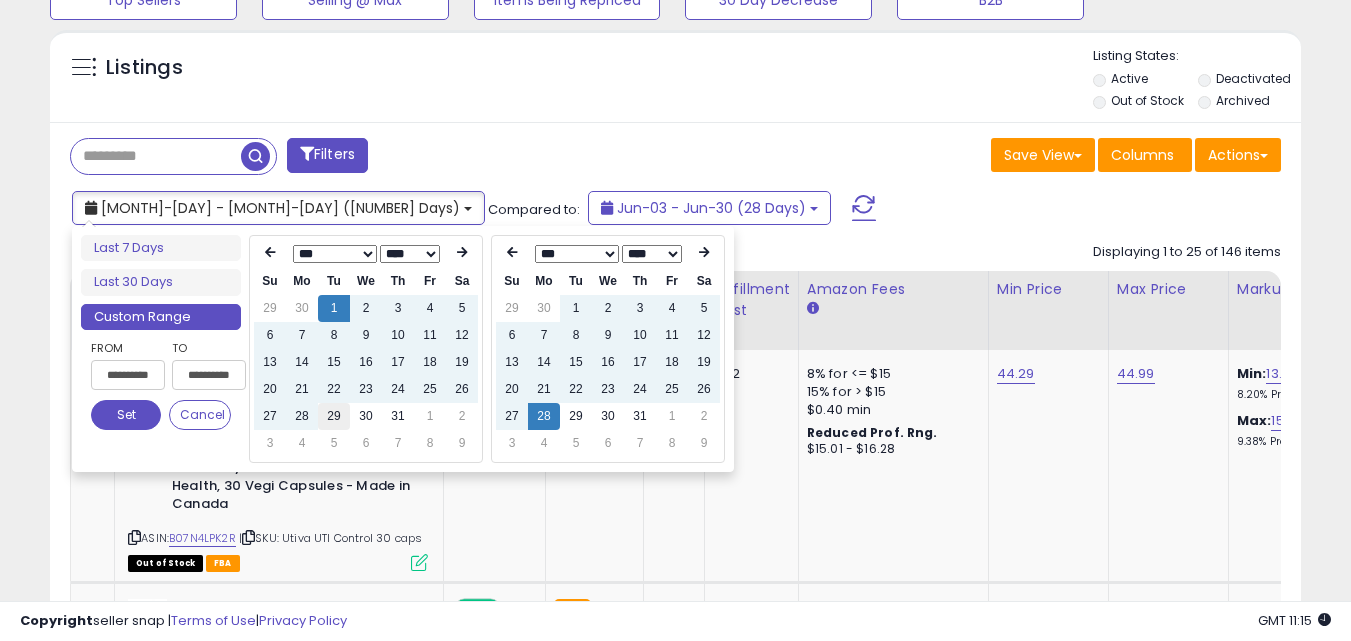 type on "**********" 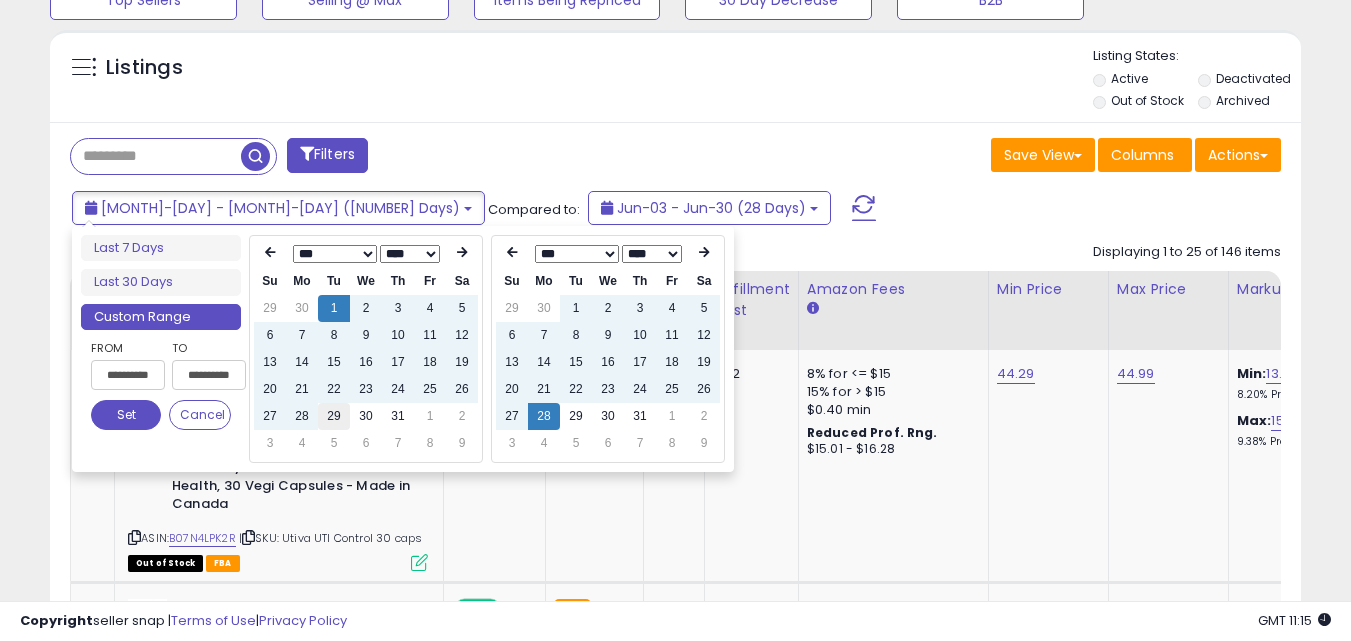 click on "29" at bounding box center (334, 416) 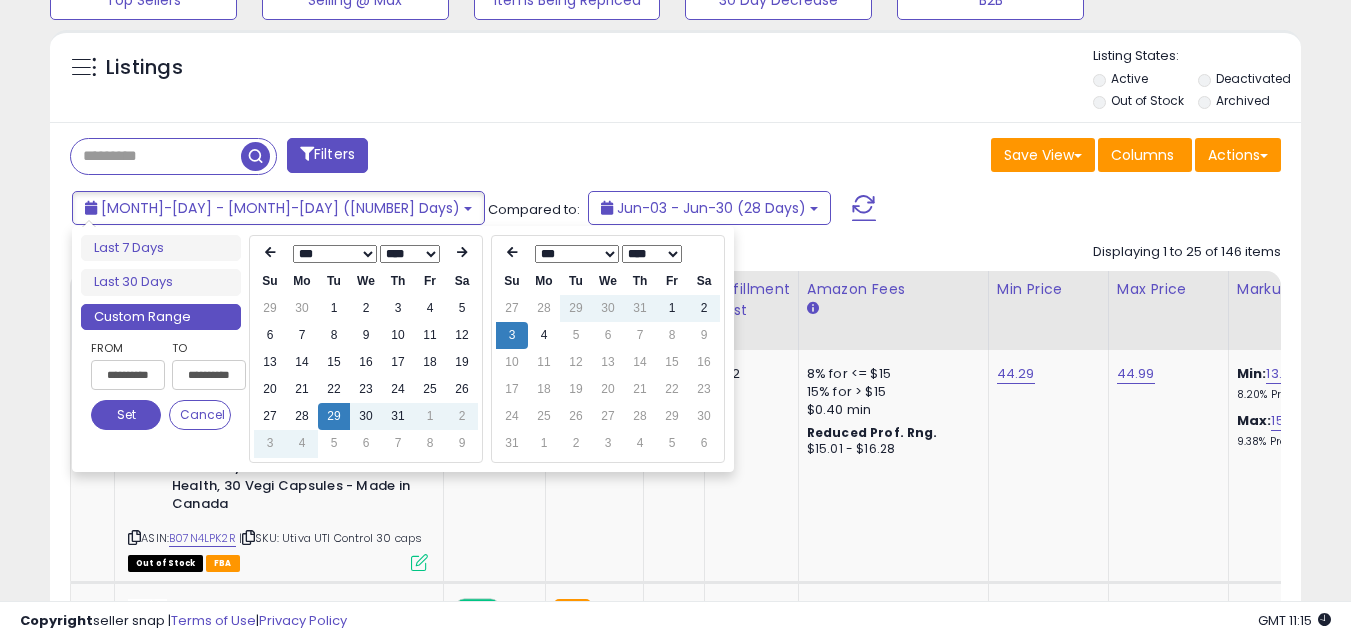 type on "**********" 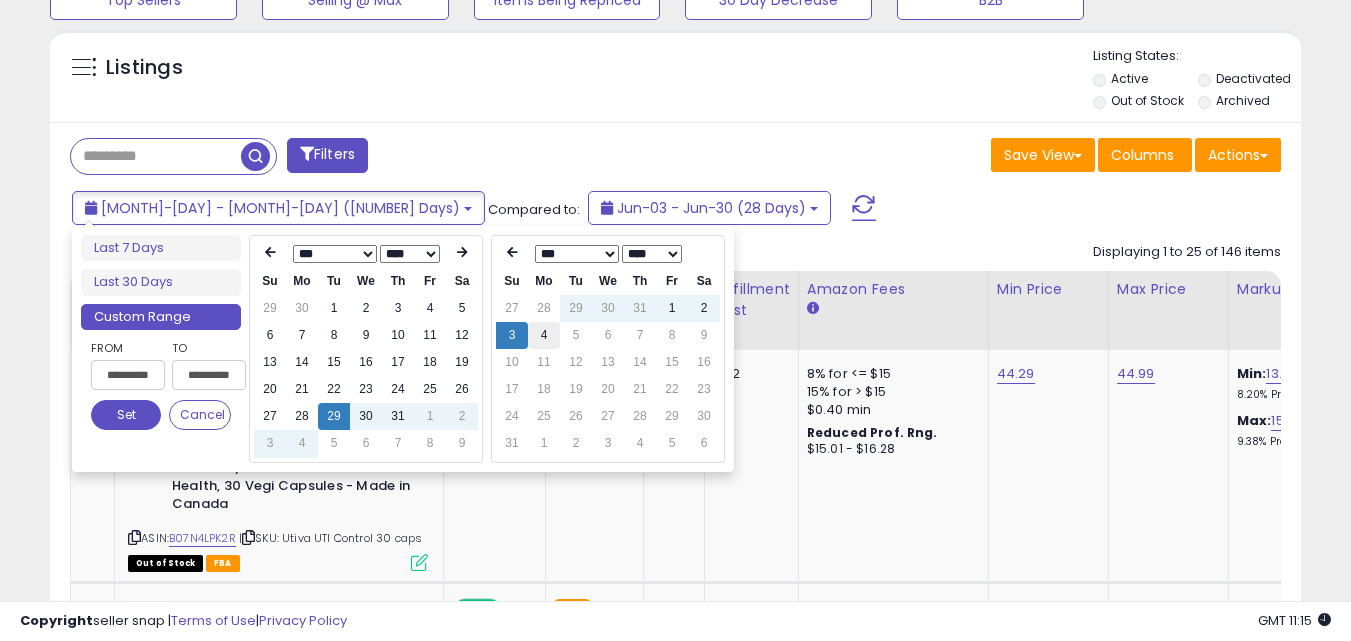 type on "**********" 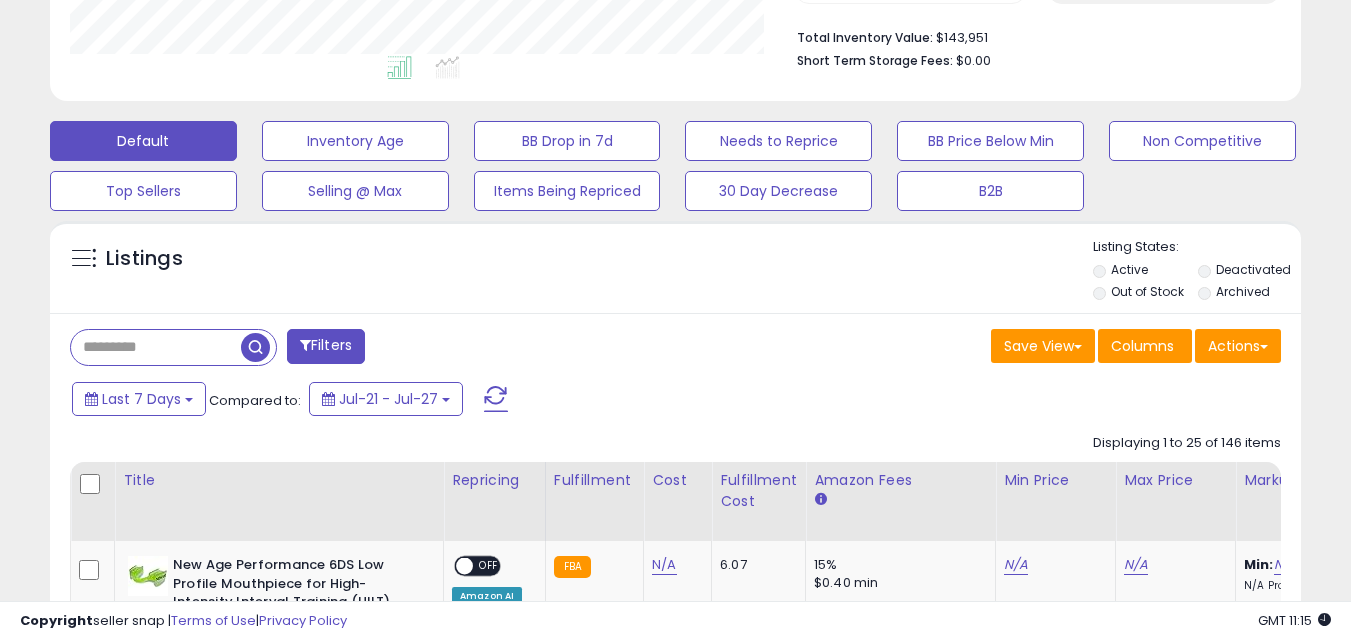 scroll, scrollTop: 200, scrollLeft: 0, axis: vertical 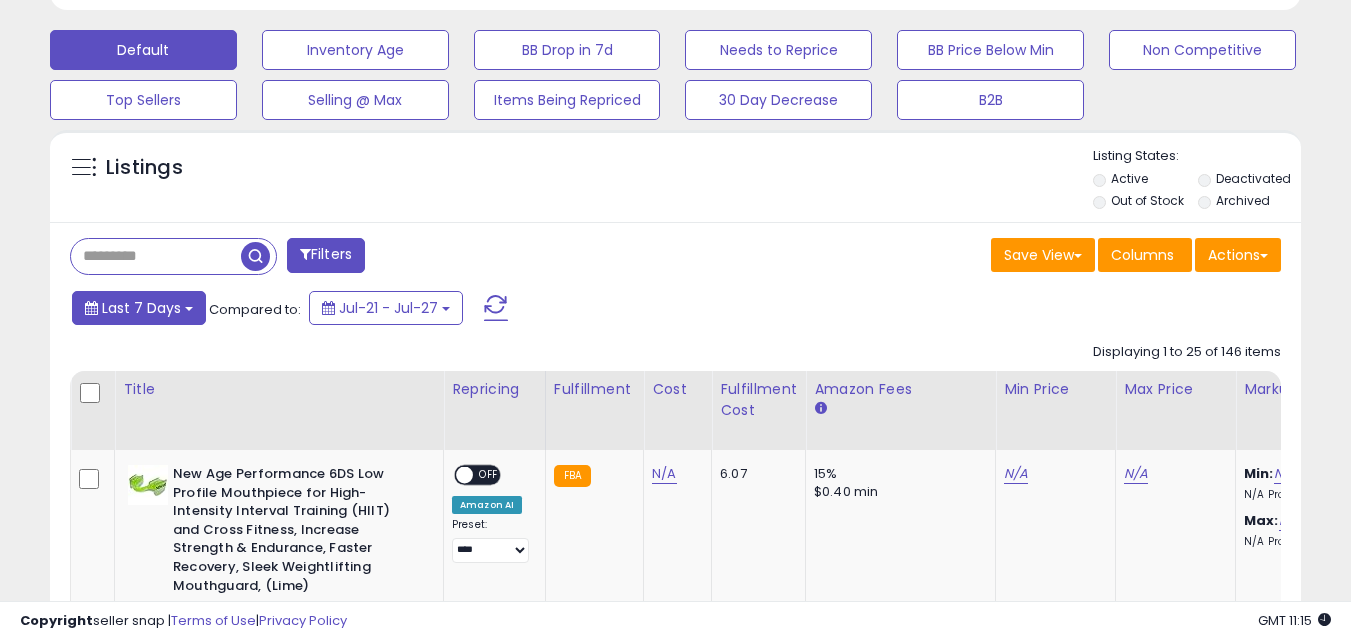 click on "Last 7 Days" at bounding box center [141, 308] 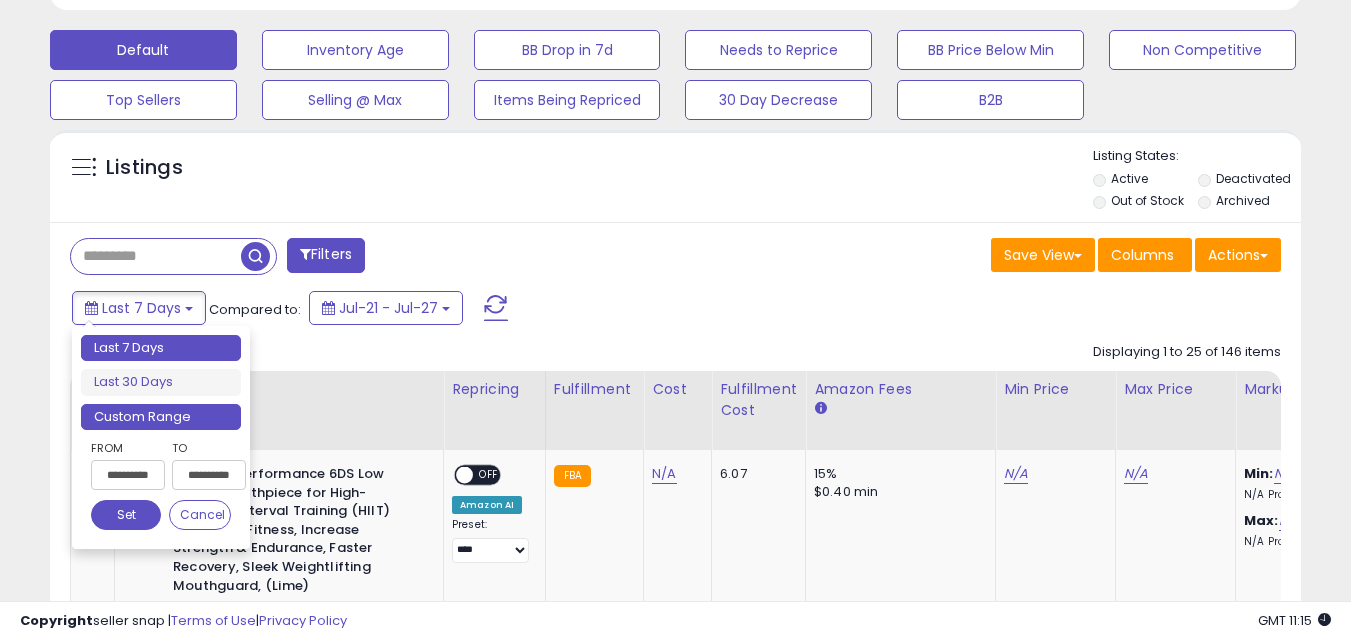 click on "Custom Range" at bounding box center (161, 417) 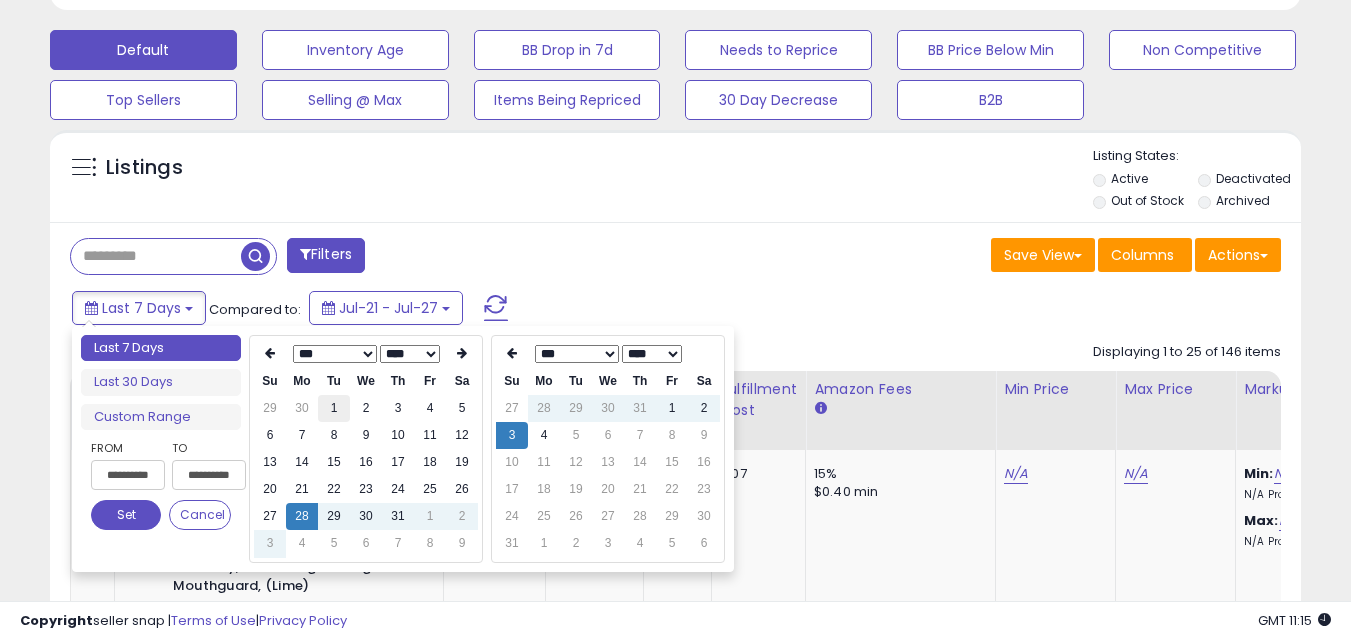 click on "1" at bounding box center (334, 408) 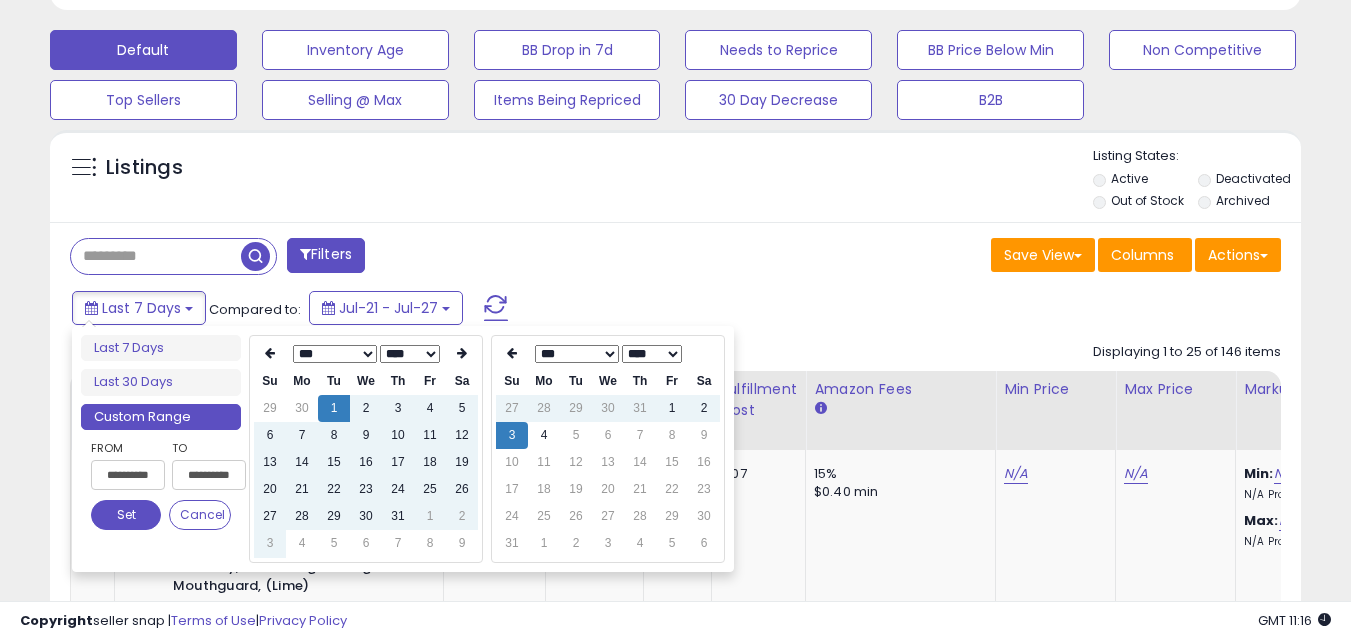 type on "**********" 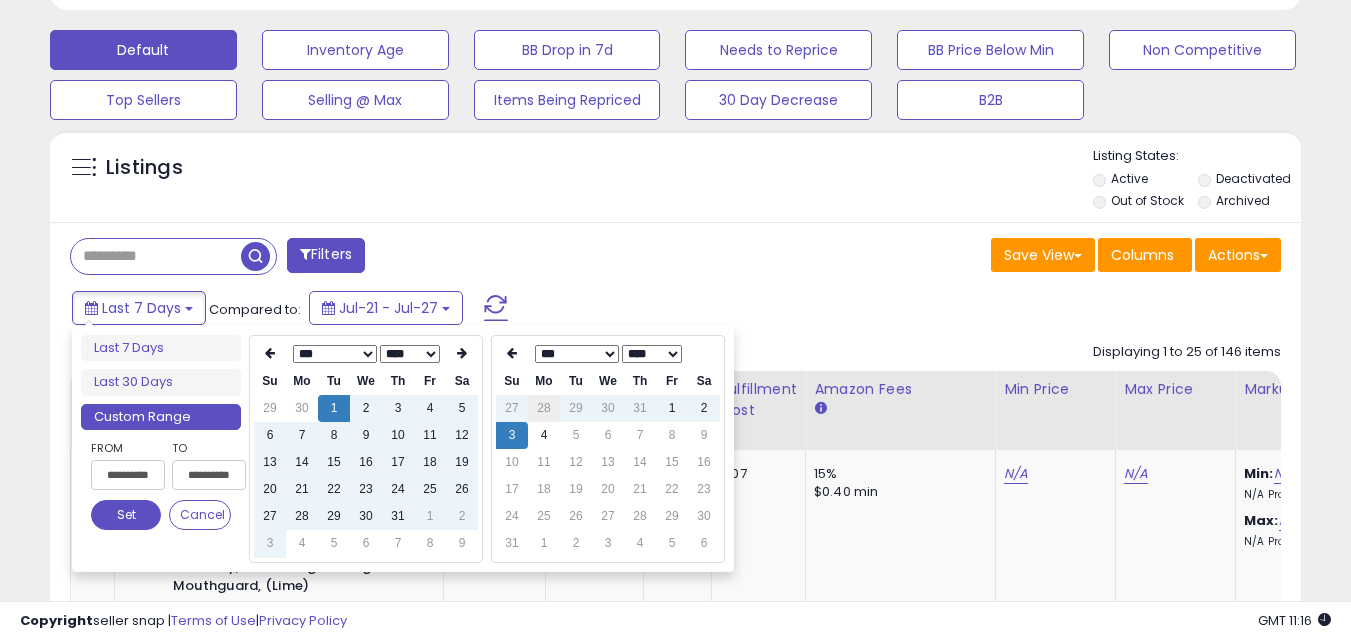 click on "28" at bounding box center [544, 408] 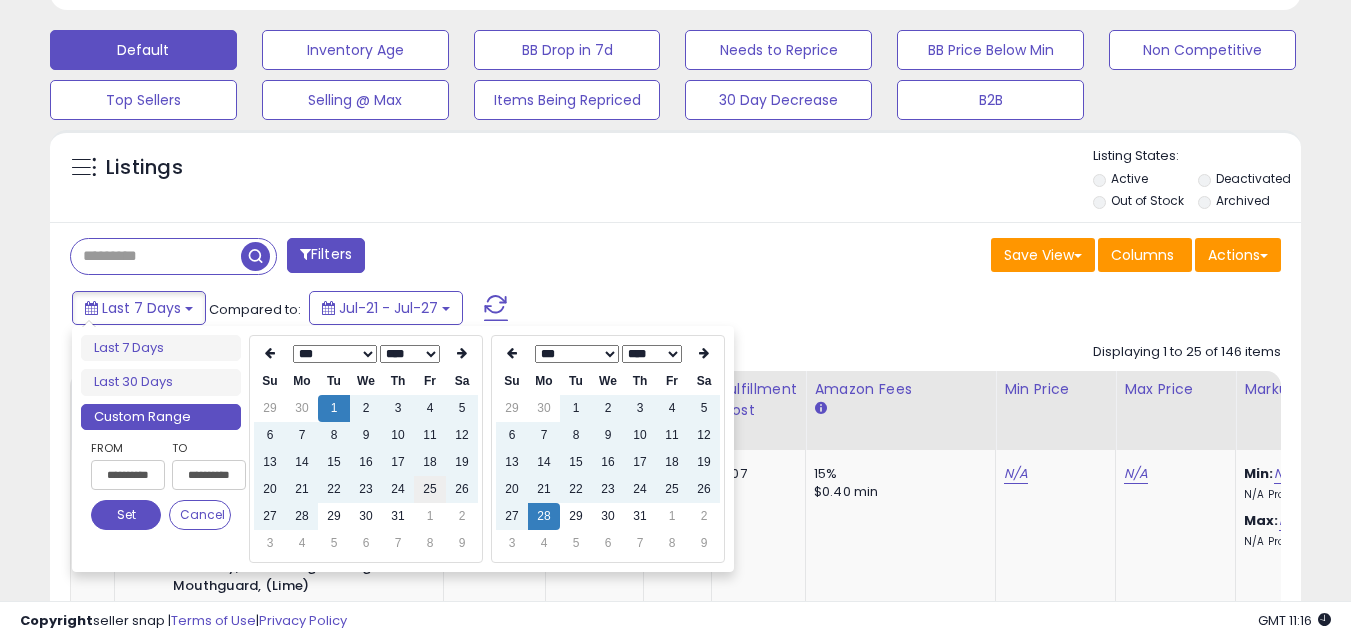 type on "**********" 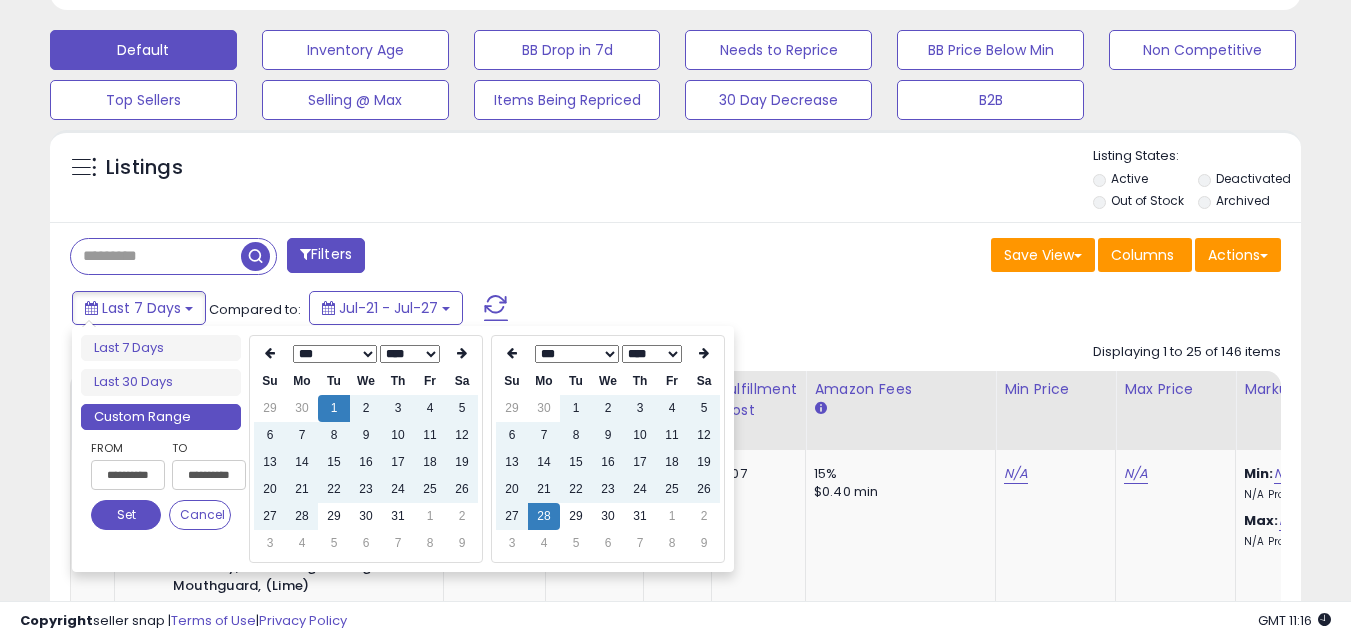 type on "**********" 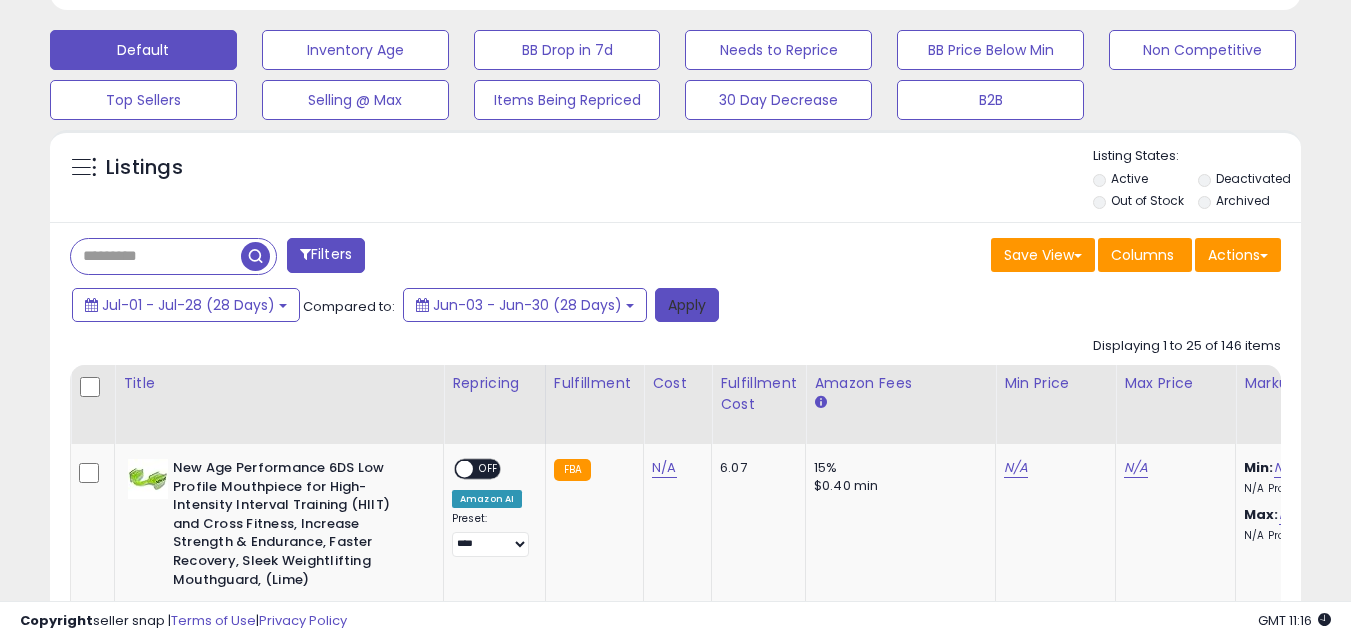 click on "Apply" at bounding box center (687, 305) 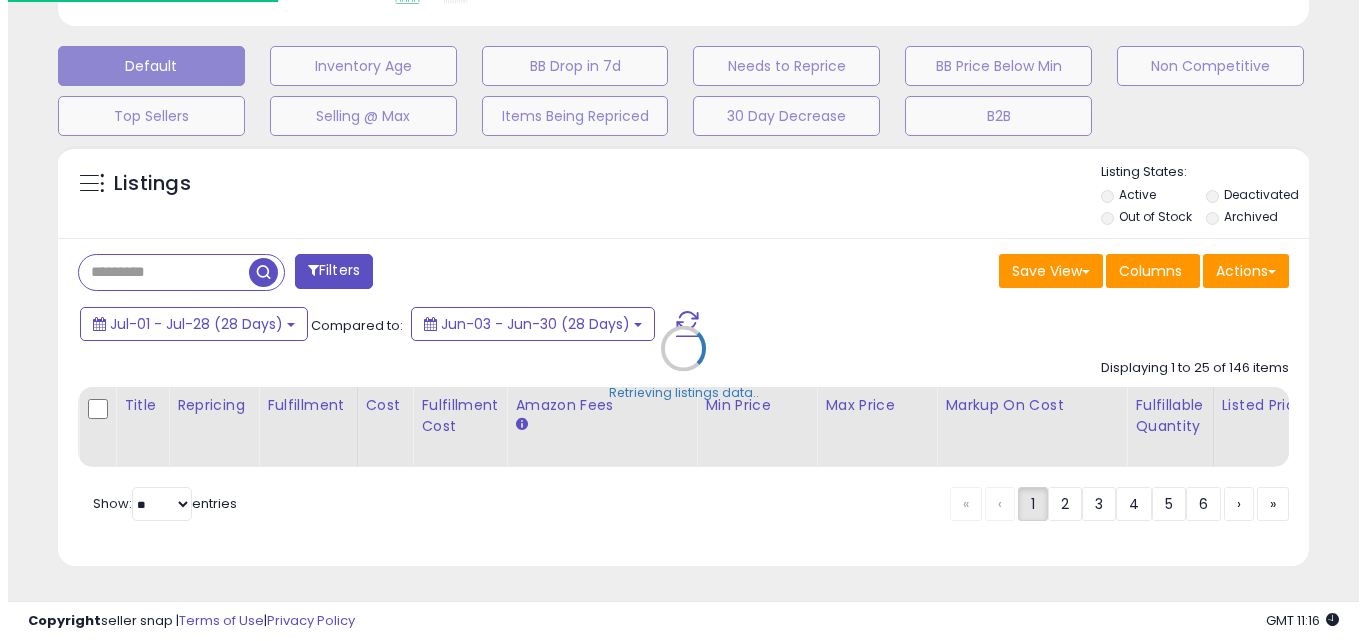 scroll, scrollTop: 599, scrollLeft: 0, axis: vertical 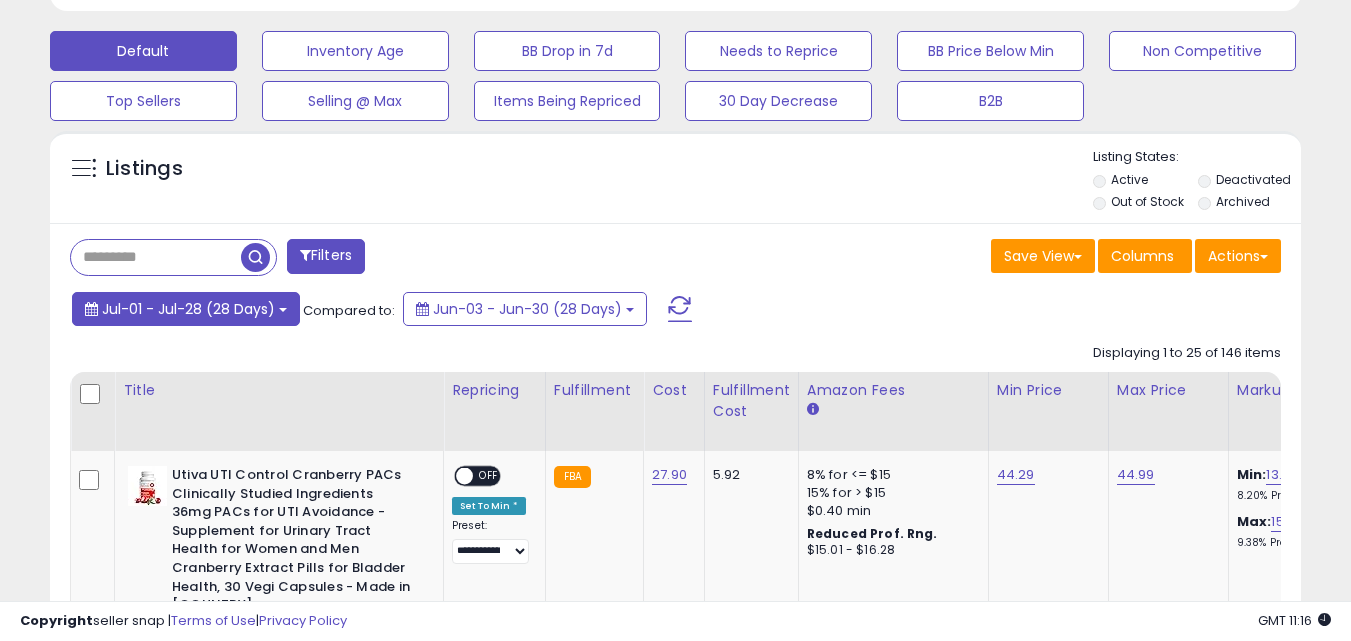 click on "Jul-01 - Jul-28 (28 Days)" at bounding box center (188, 309) 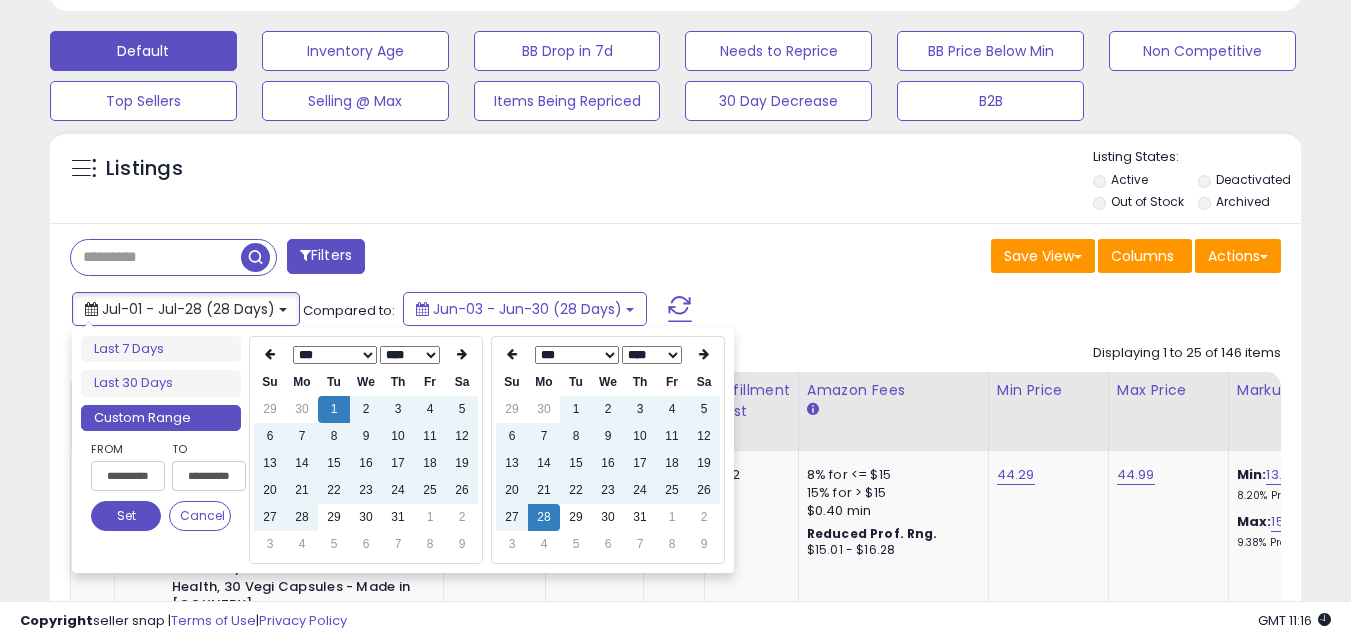 type on "**********" 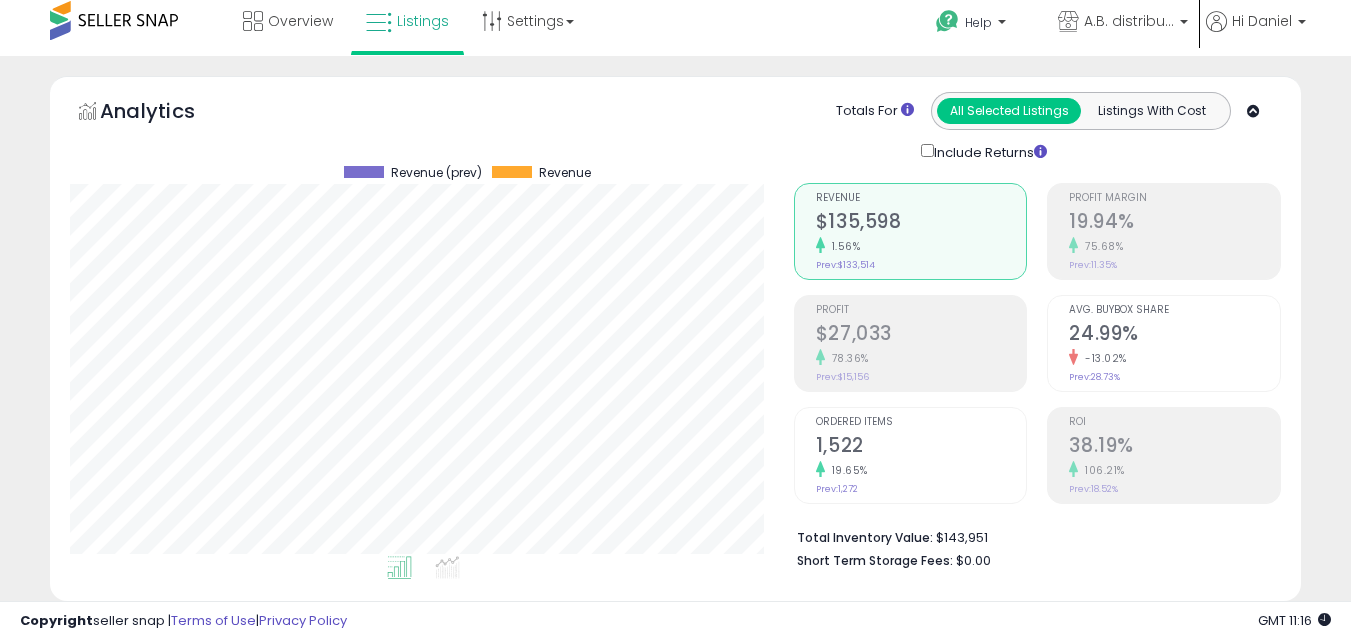 scroll, scrollTop: 0, scrollLeft: 0, axis: both 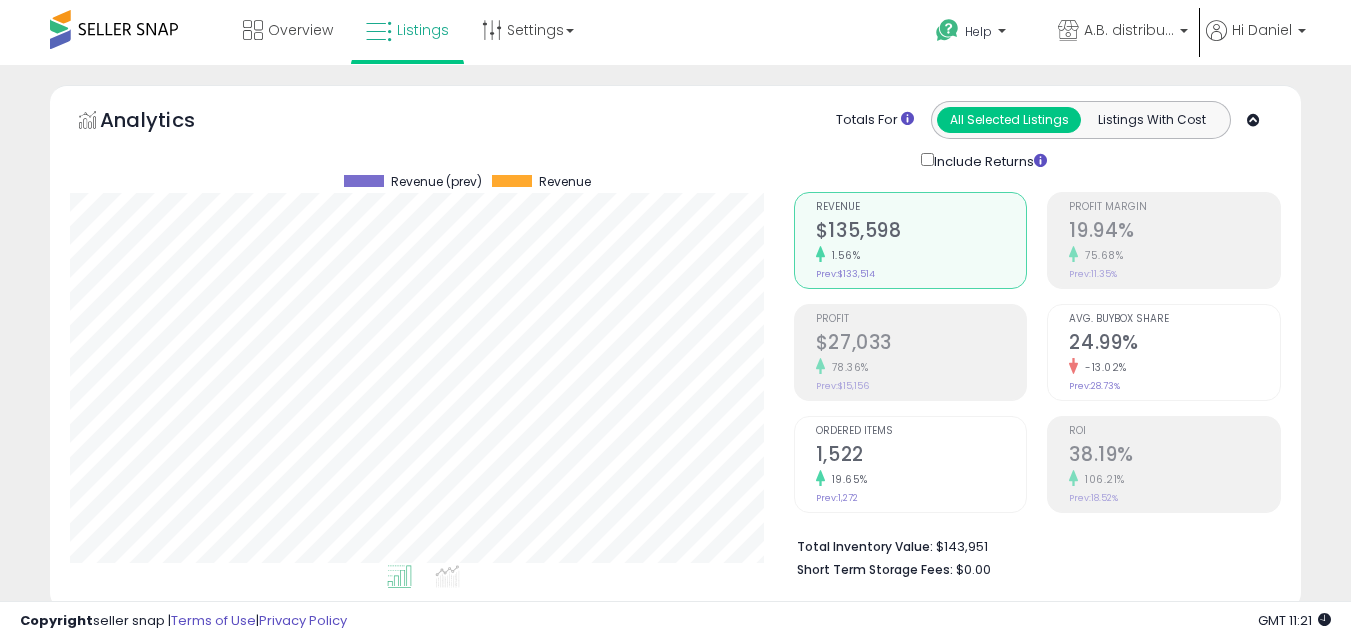 click on "Include Returns" at bounding box center (988, 160) 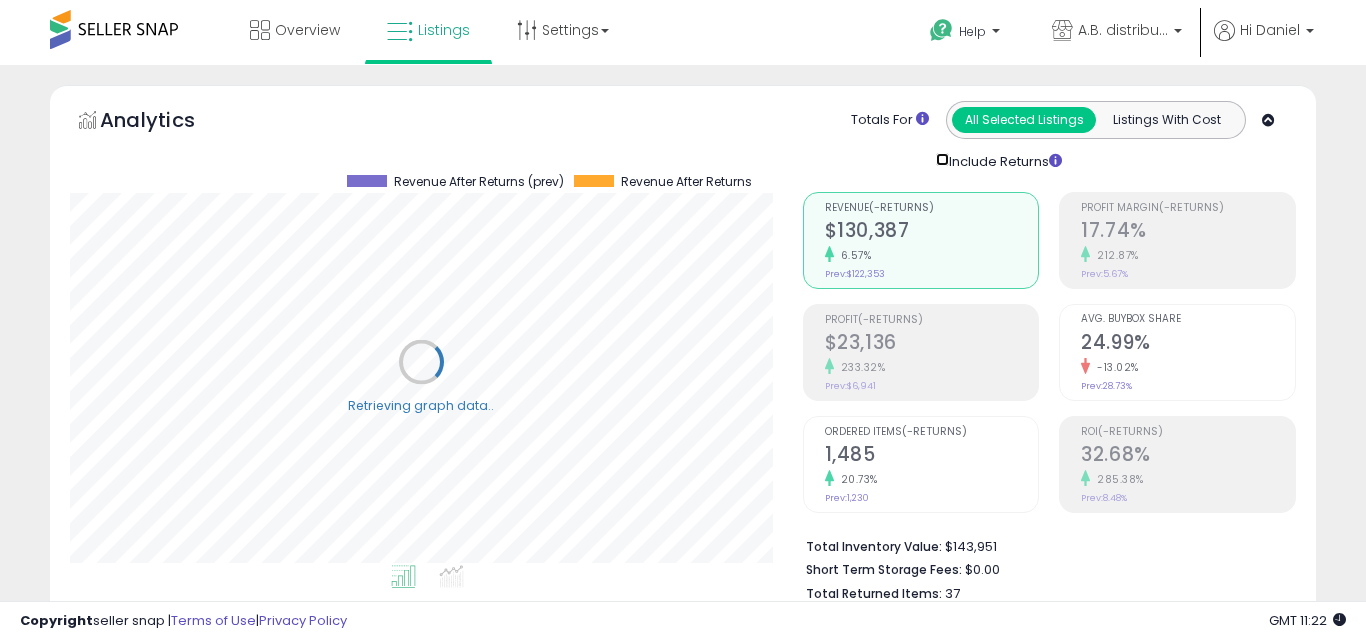 scroll, scrollTop: 999590, scrollLeft: 999276, axis: both 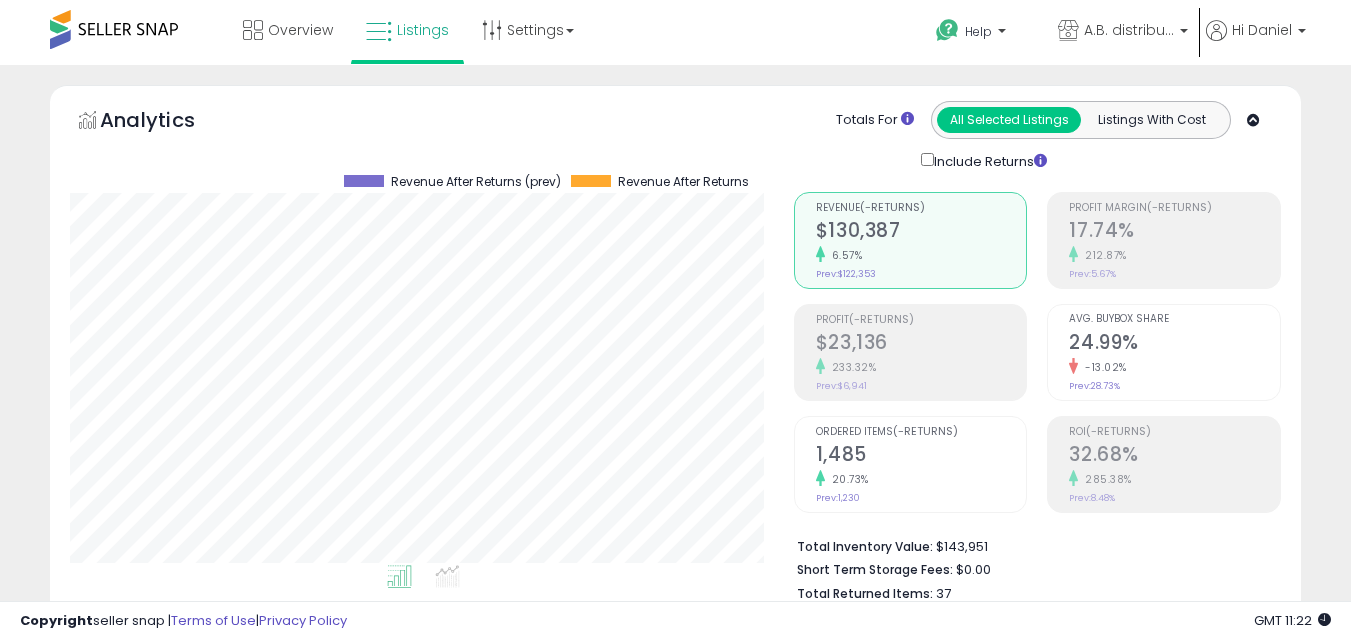 click on "Include Returns" at bounding box center (988, 160) 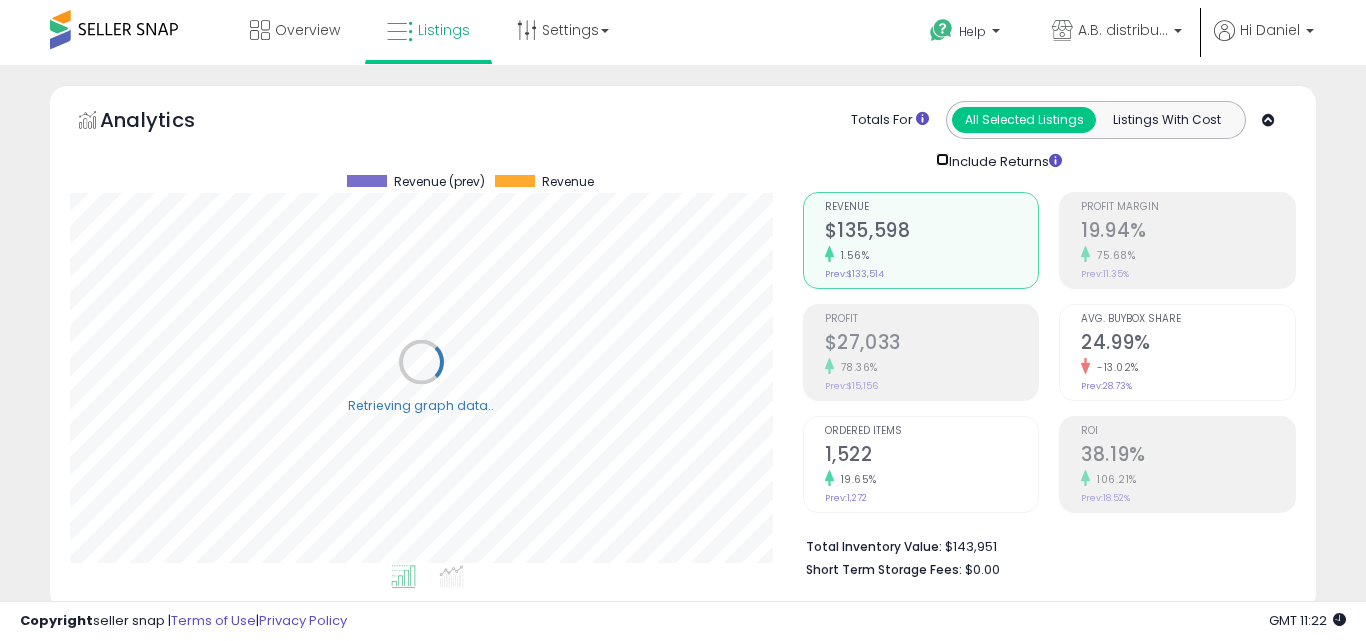 scroll, scrollTop: 999590, scrollLeft: 999267, axis: both 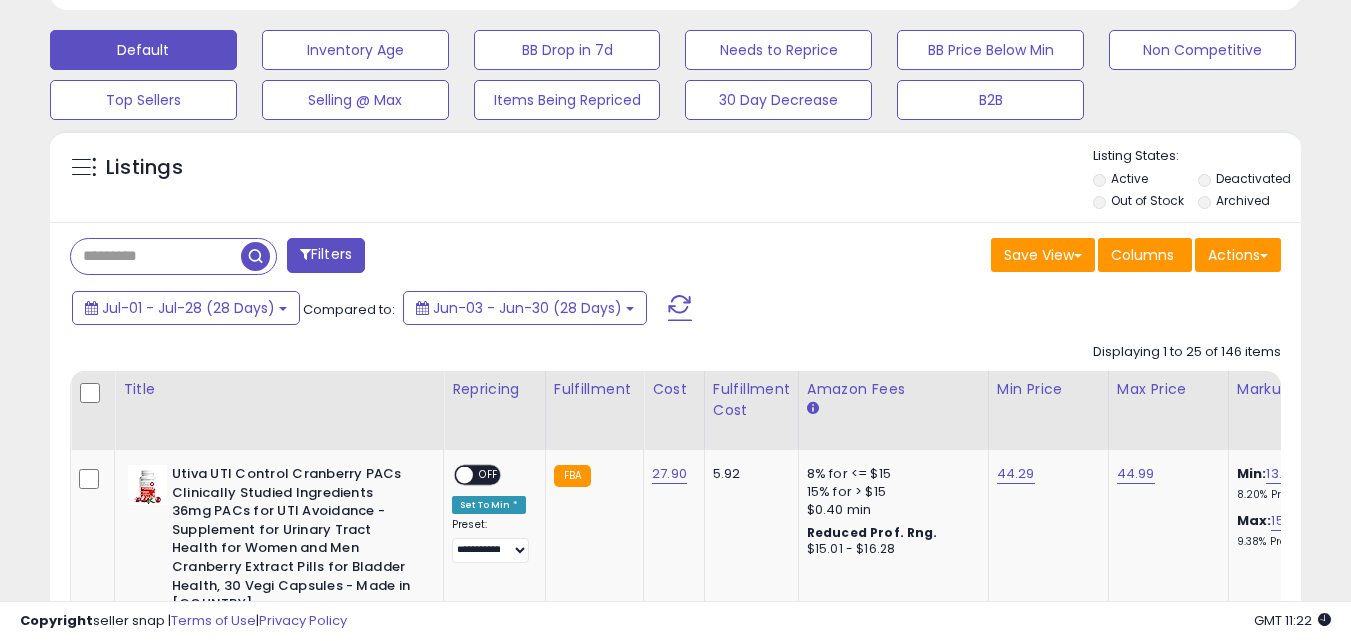 click on "Filters" at bounding box center (365, 258) 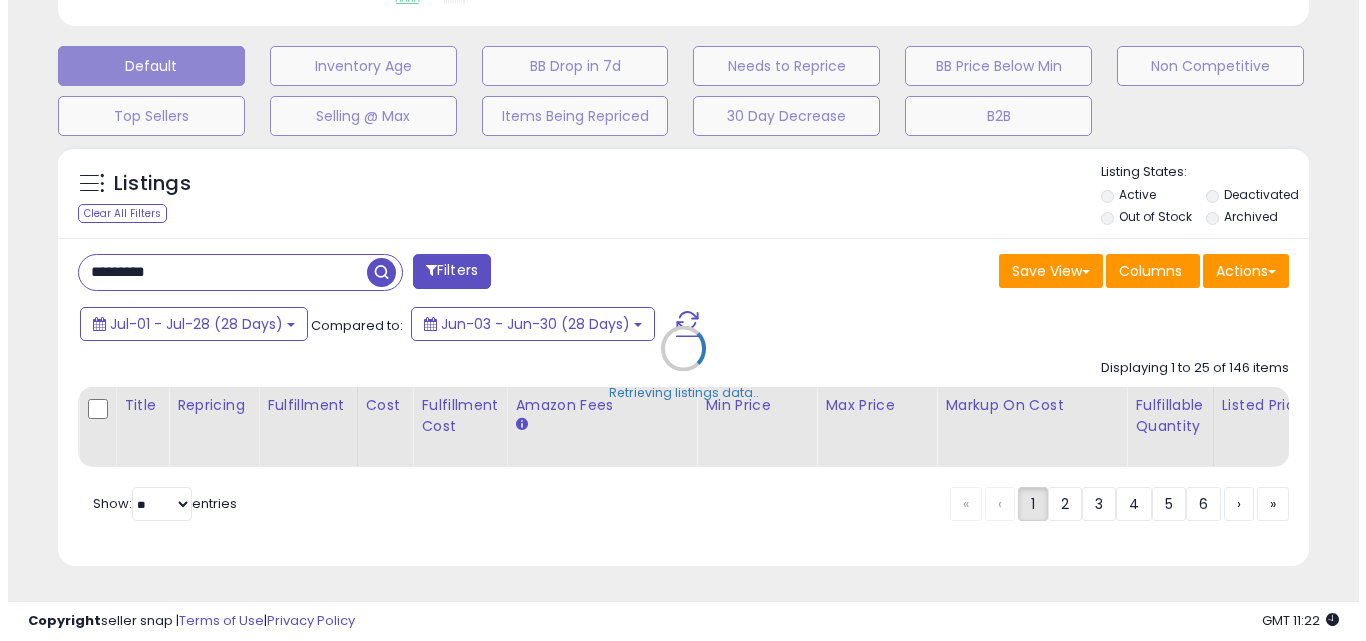 scroll, scrollTop: 599, scrollLeft: 0, axis: vertical 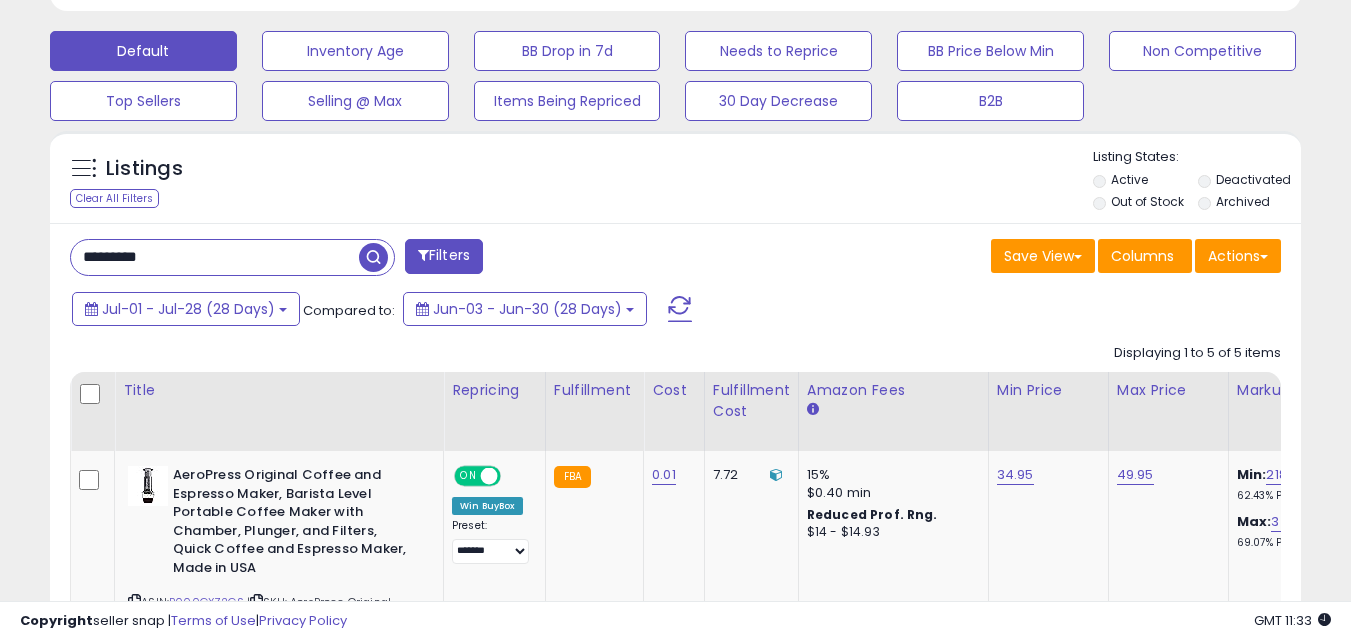 drag, startPoint x: 222, startPoint y: 253, endPoint x: 43, endPoint y: 249, distance: 179.0447 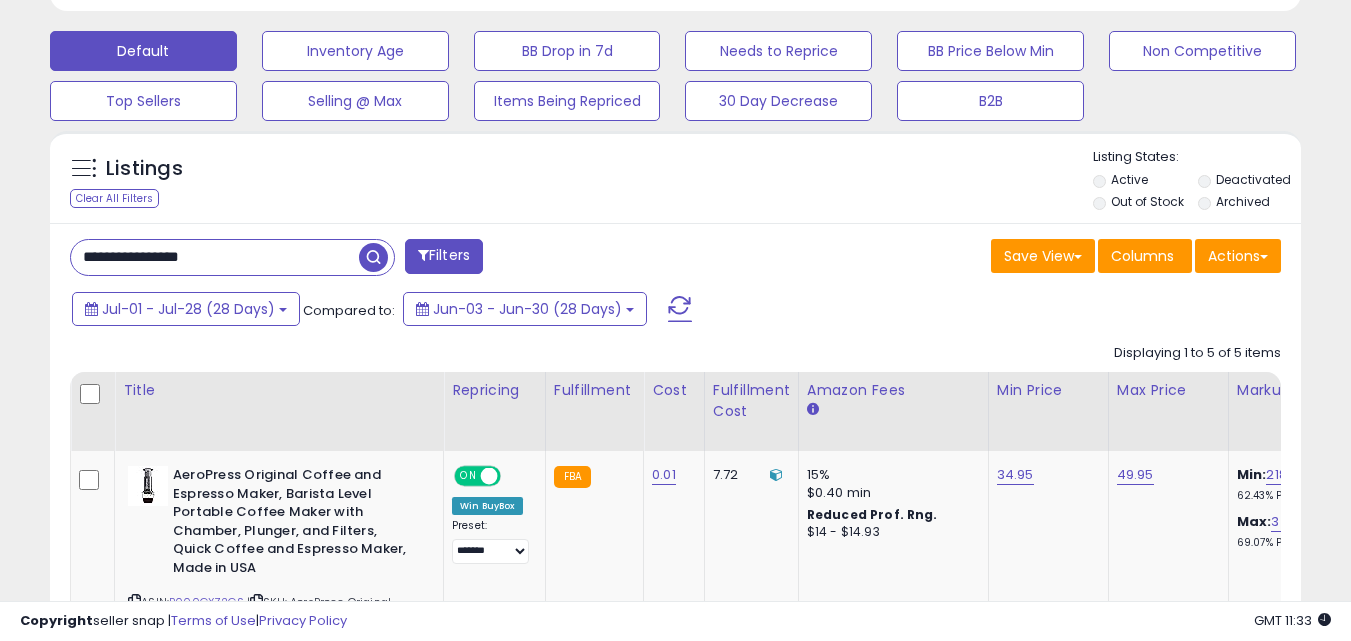 type on "**********" 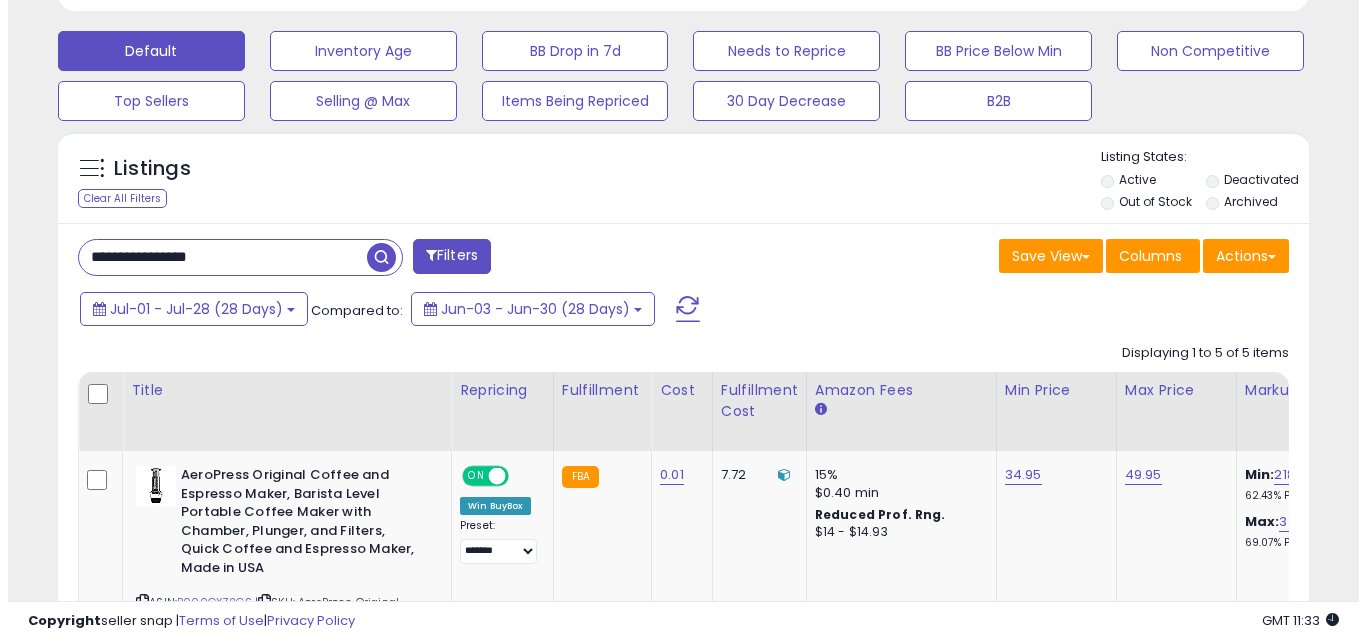 scroll, scrollTop: 579, scrollLeft: 0, axis: vertical 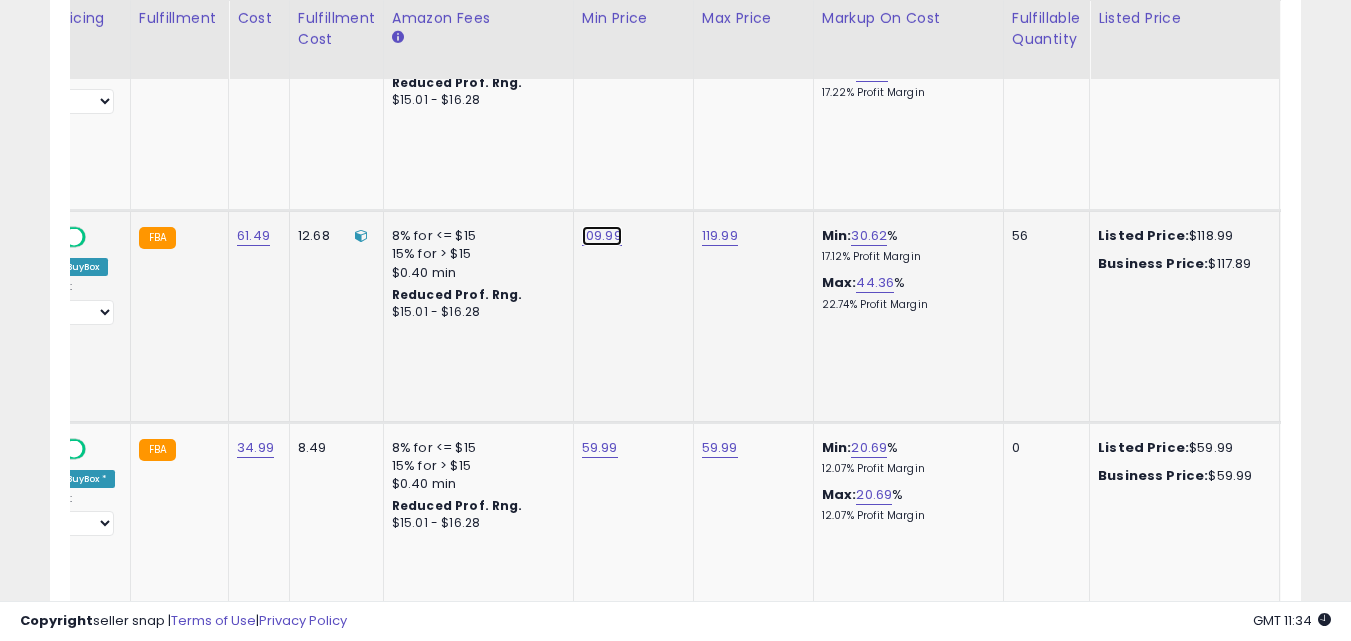 click on "109.99" at bounding box center [600, -305] 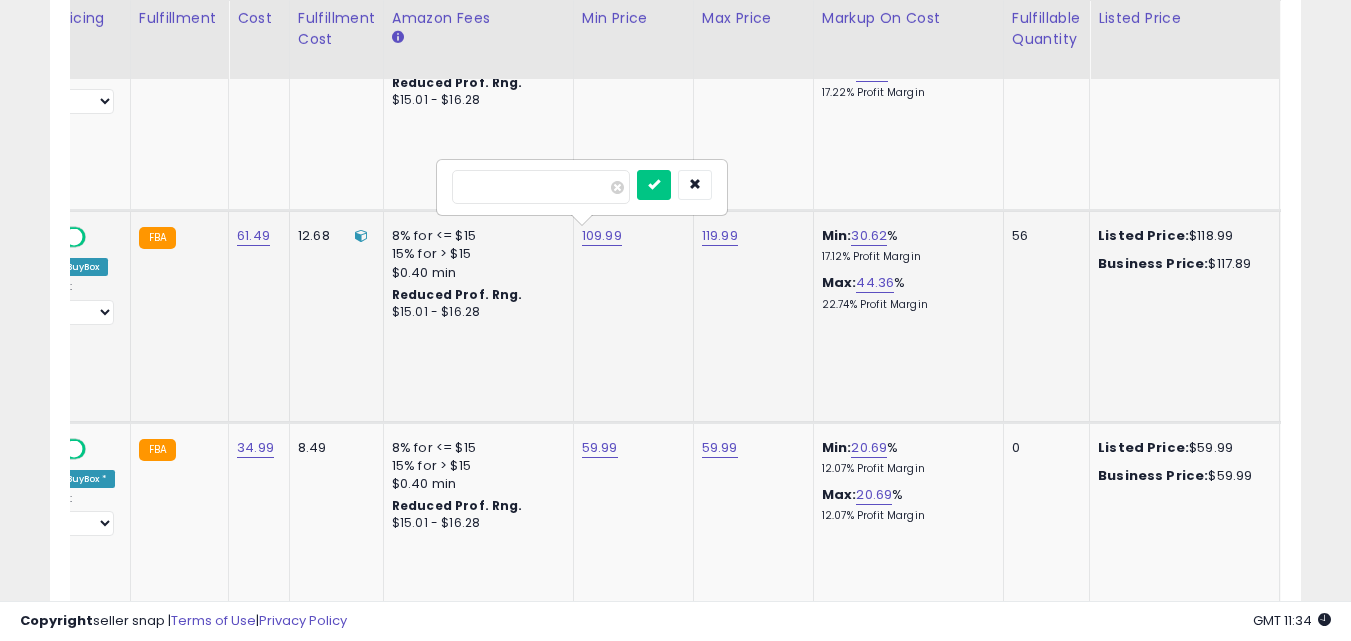 click on "******" at bounding box center (541, 187) 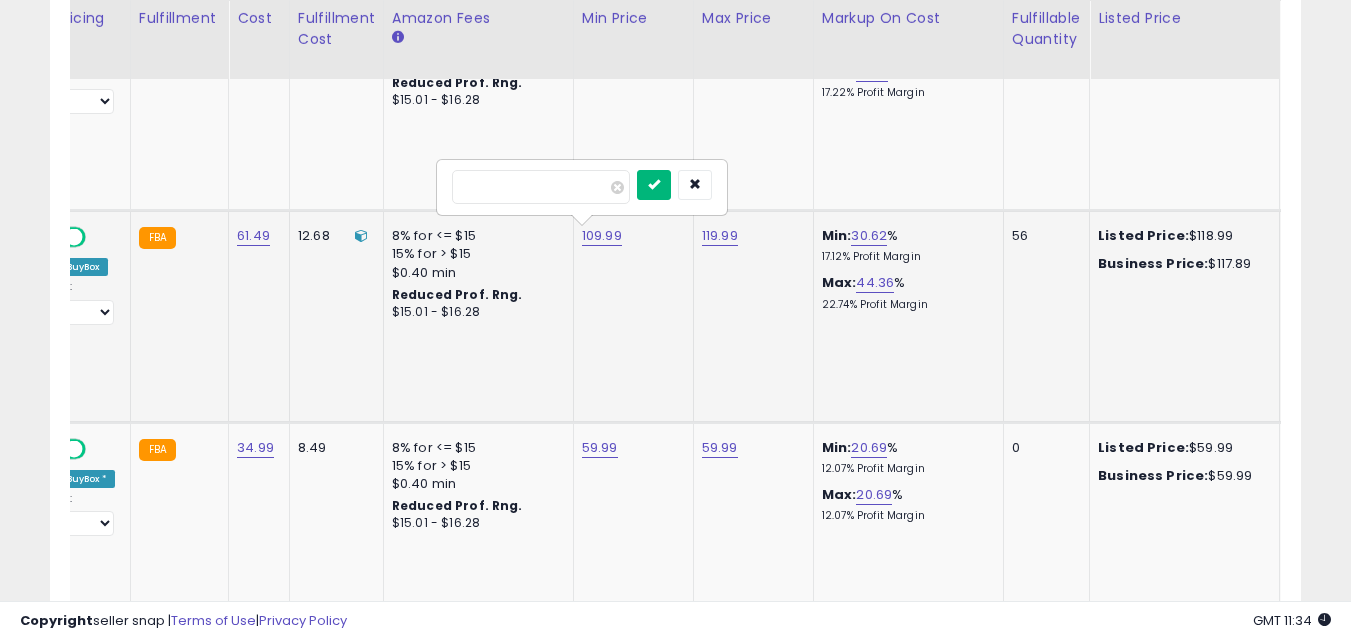 type on "******" 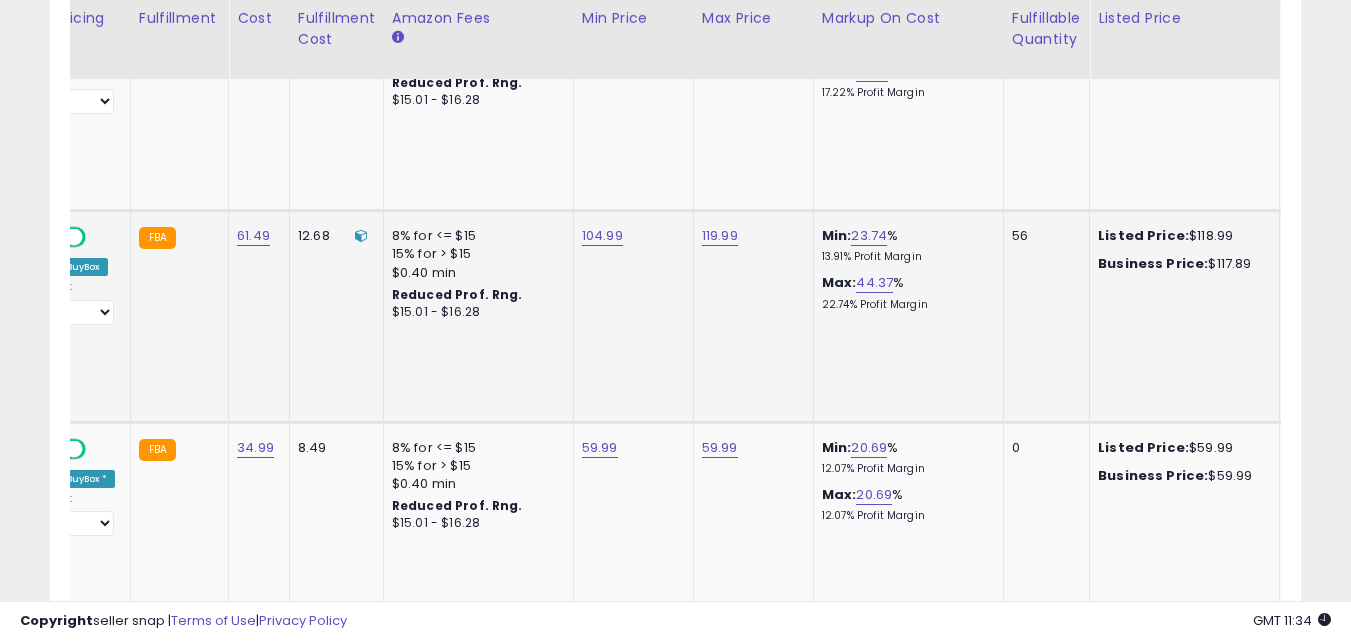 click on "104.99" 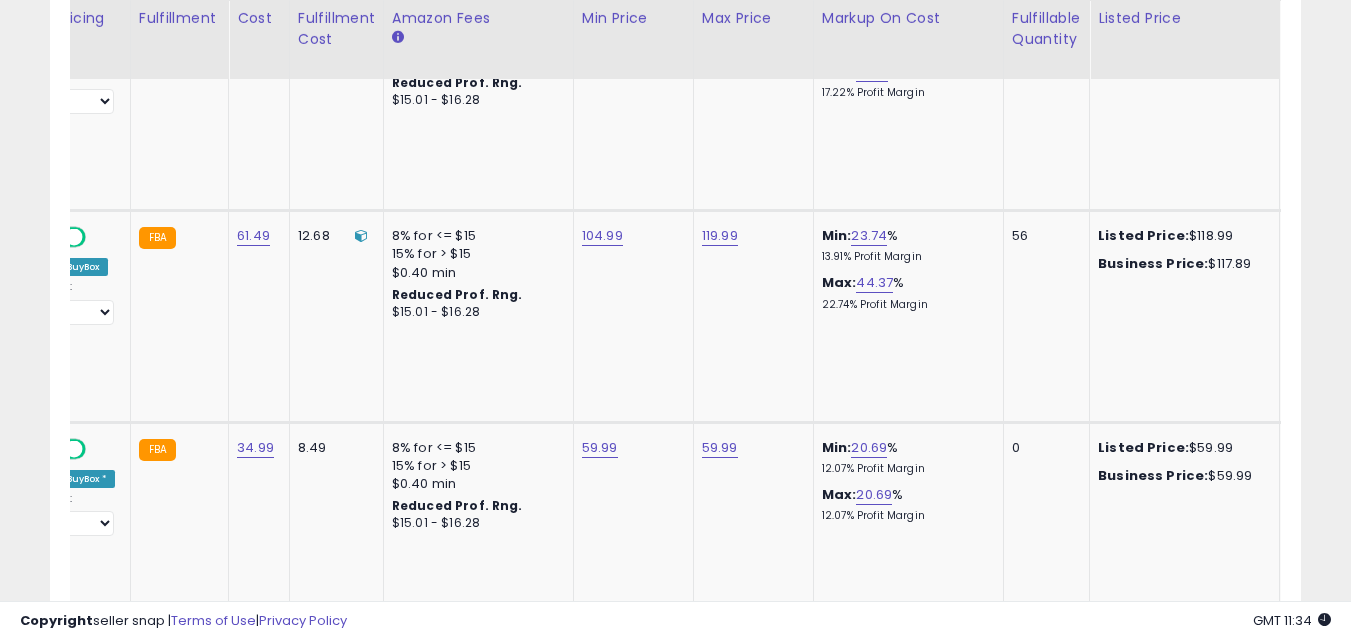 scroll, scrollTop: 0, scrollLeft: 294, axis: horizontal 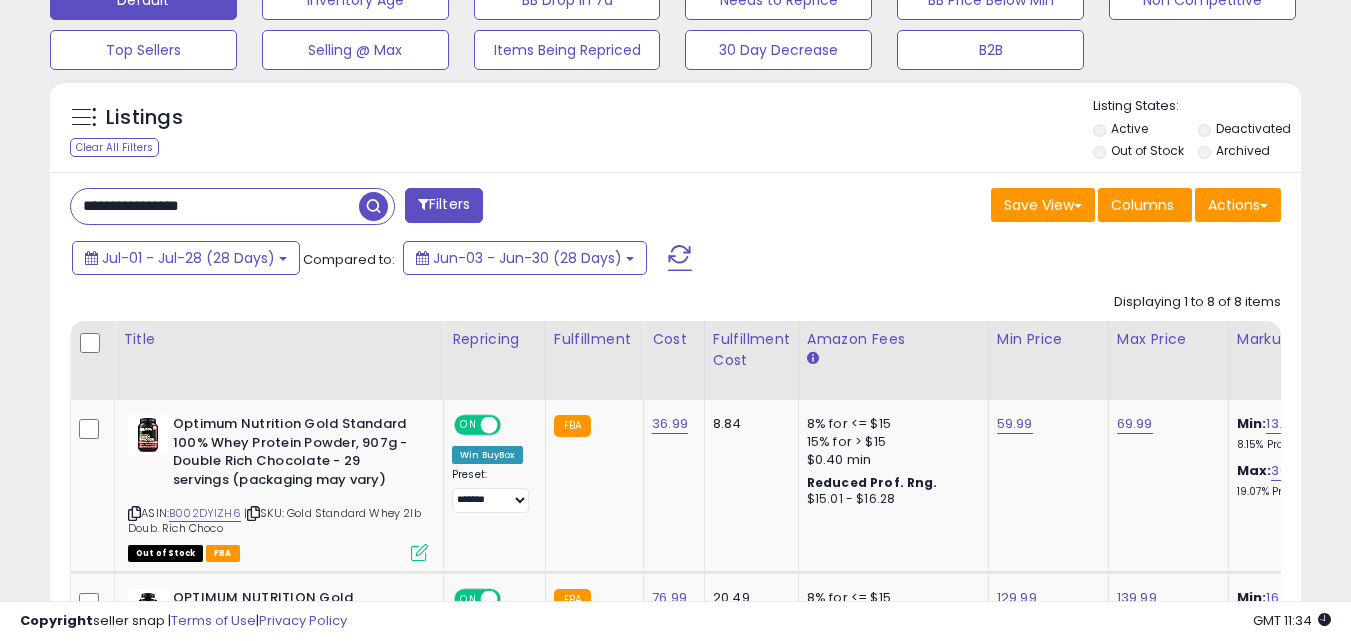 drag, startPoint x: 257, startPoint y: 221, endPoint x: 23, endPoint y: 219, distance: 234.00854 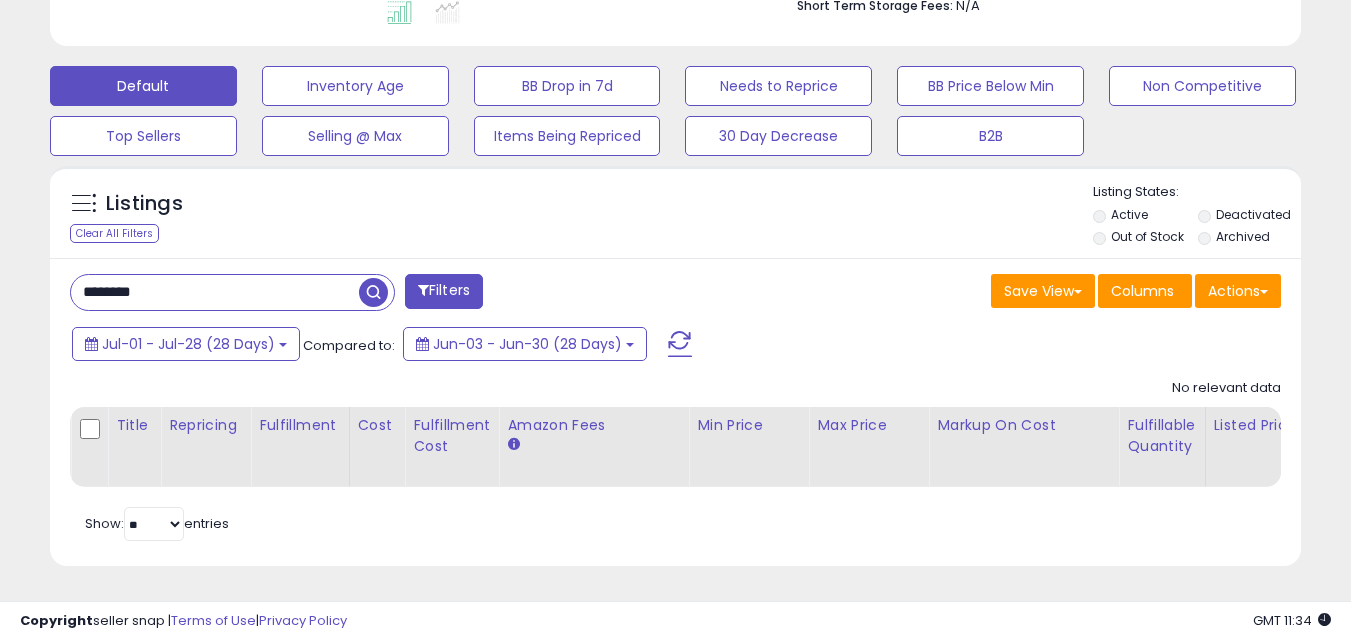 click on "**********" at bounding box center (675, 71) 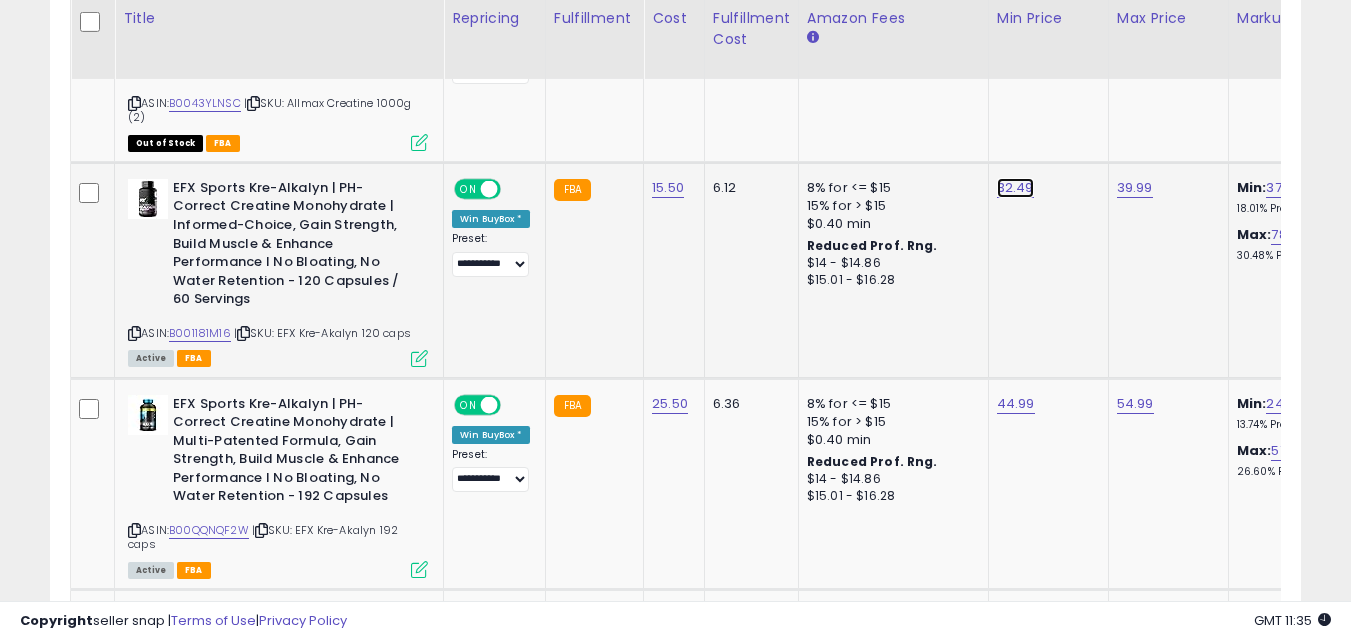 click on "32.49" at bounding box center (1016, -5) 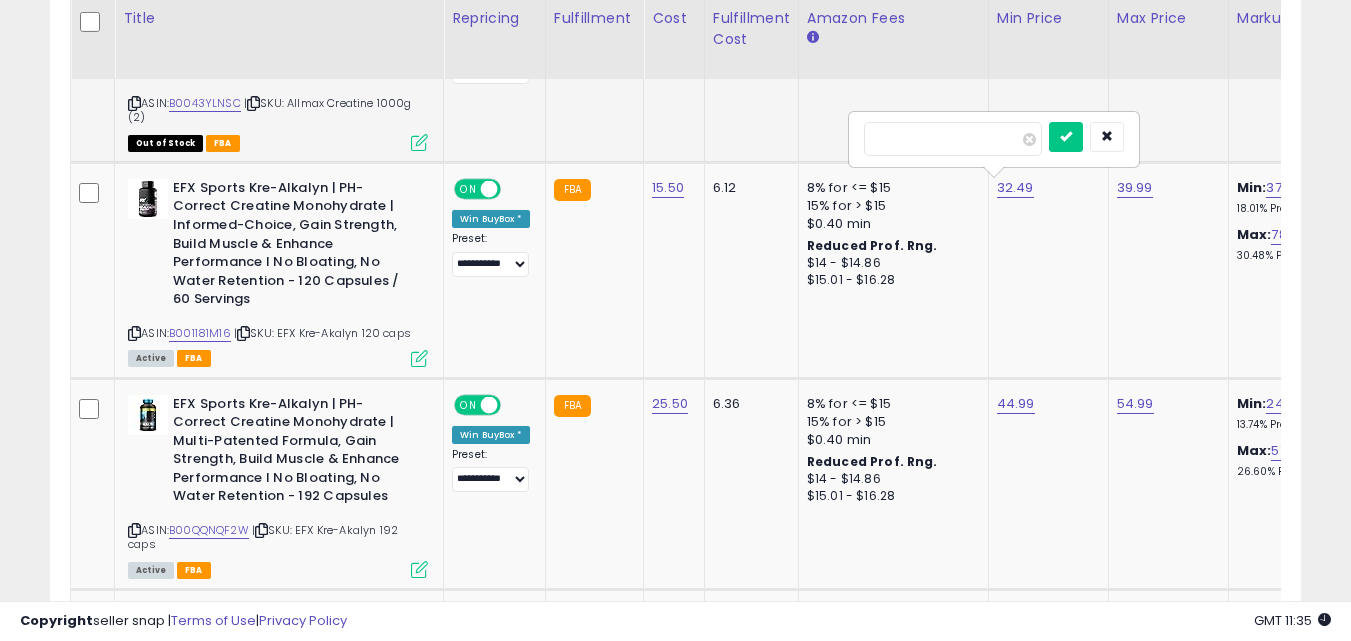 drag, startPoint x: 918, startPoint y: 135, endPoint x: 828, endPoint y: 142, distance: 90.27181 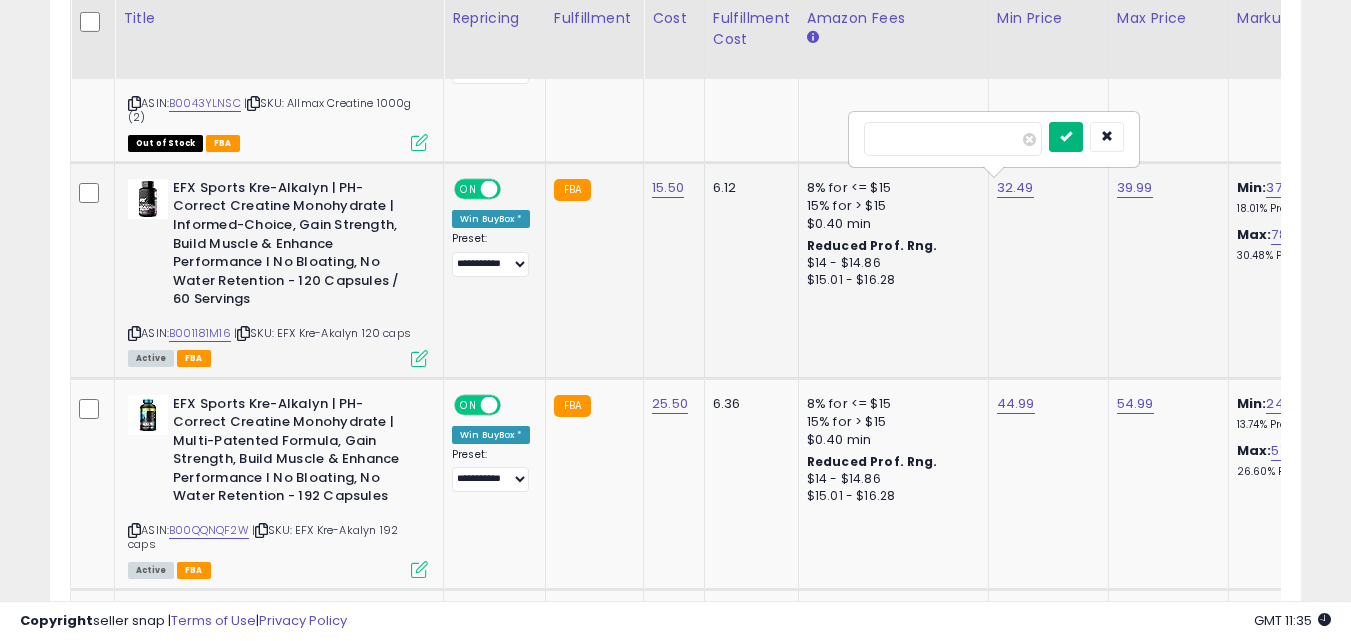 type on "*****" 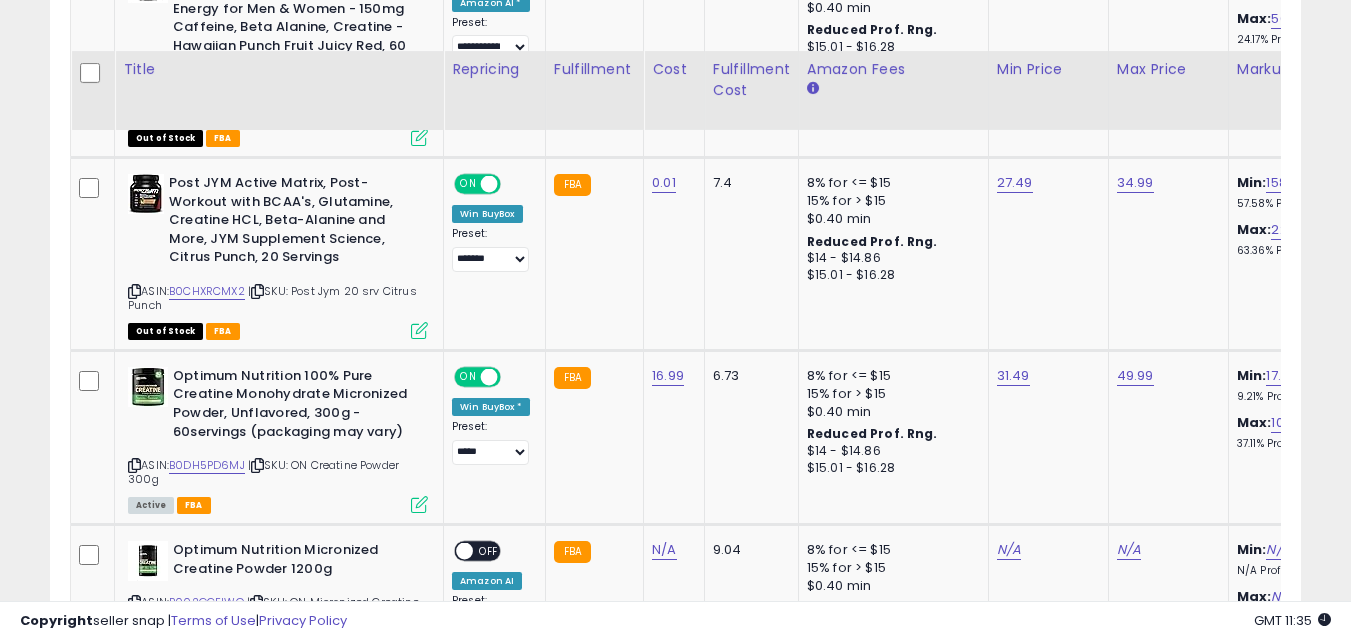 scroll, scrollTop: 2579, scrollLeft: 0, axis: vertical 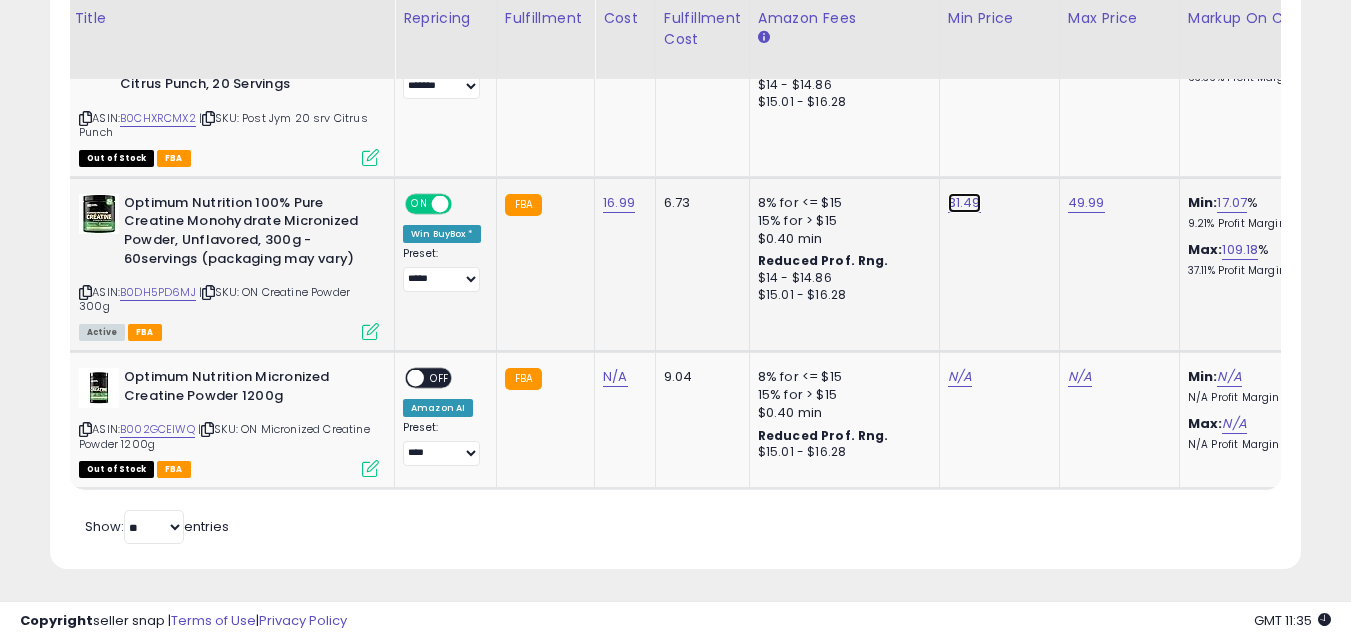 click on "31.49" at bounding box center [967, -1578] 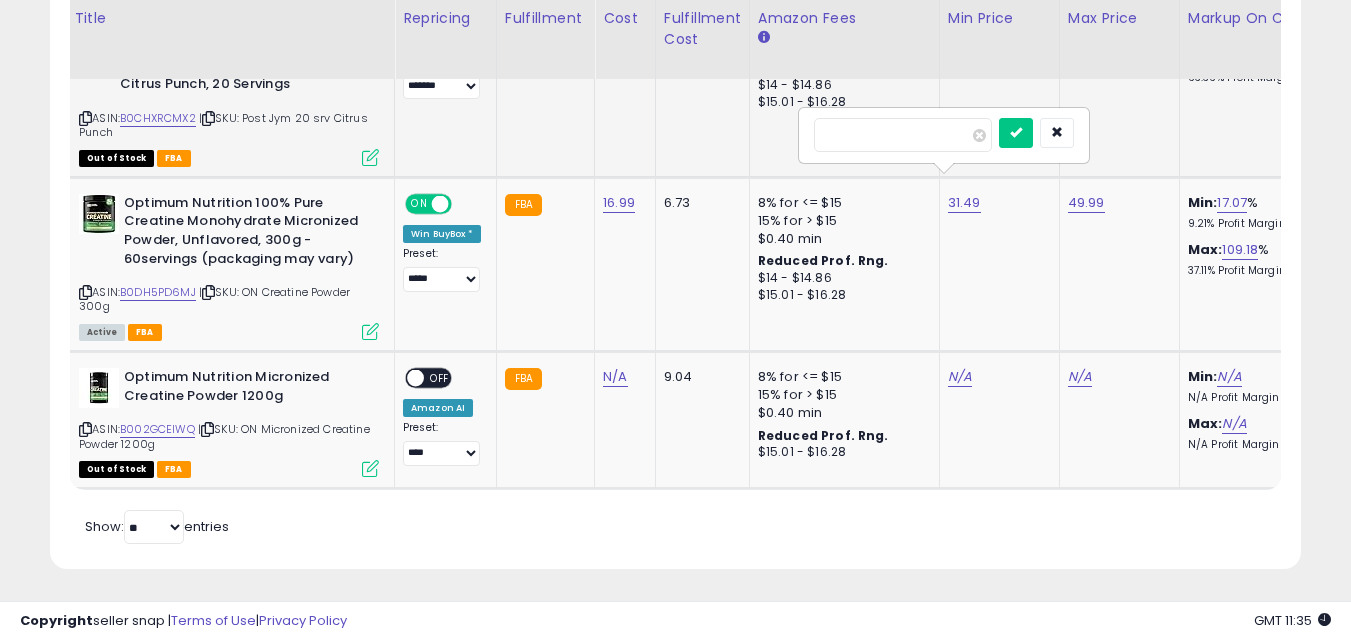 drag, startPoint x: 896, startPoint y: 137, endPoint x: 747, endPoint y: 136, distance: 149.00336 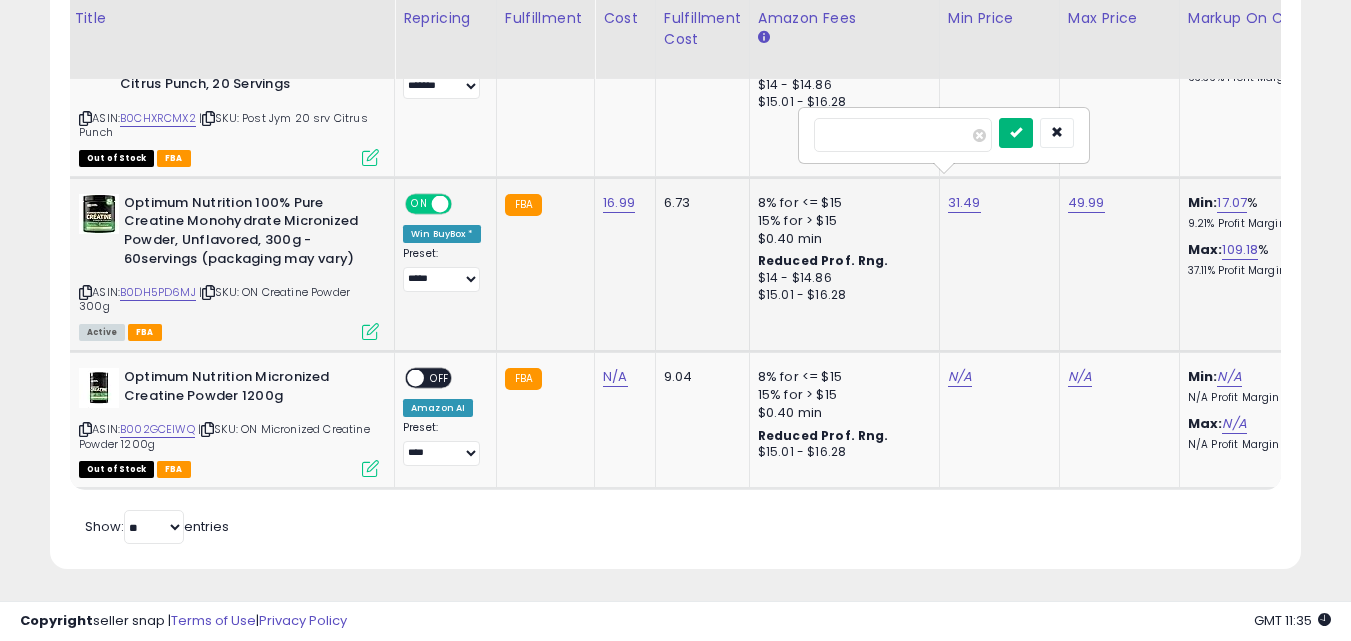 type on "*****" 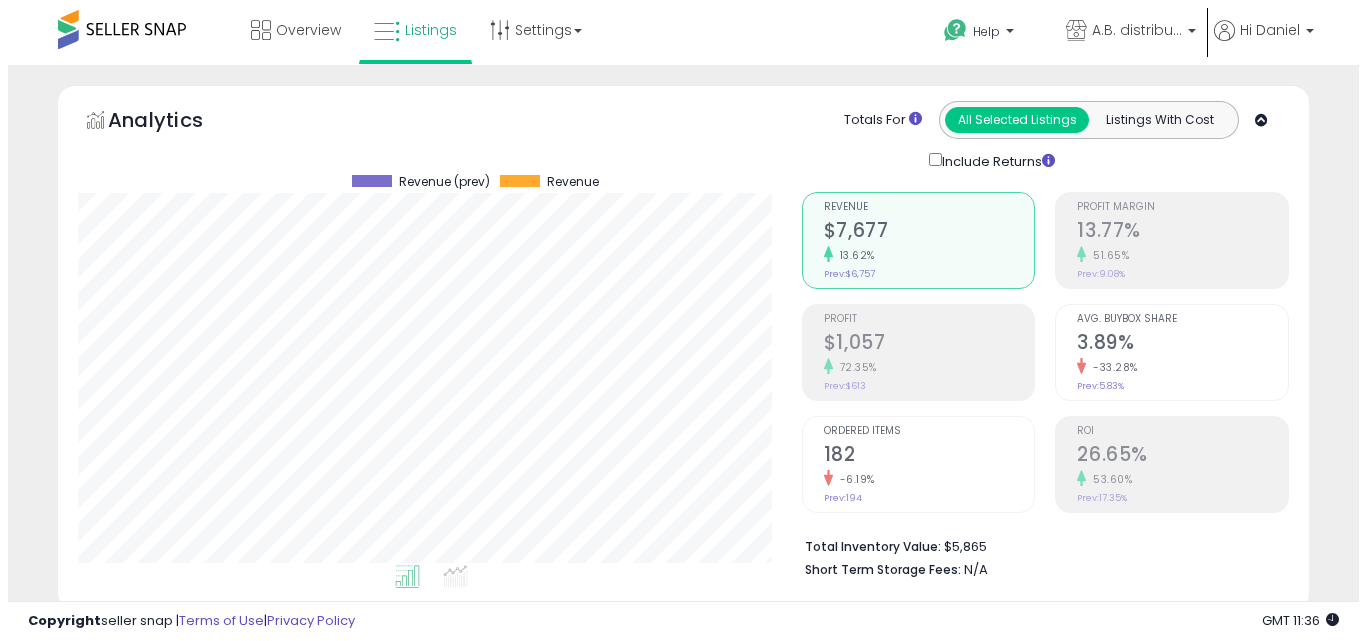 scroll, scrollTop: 400, scrollLeft: 0, axis: vertical 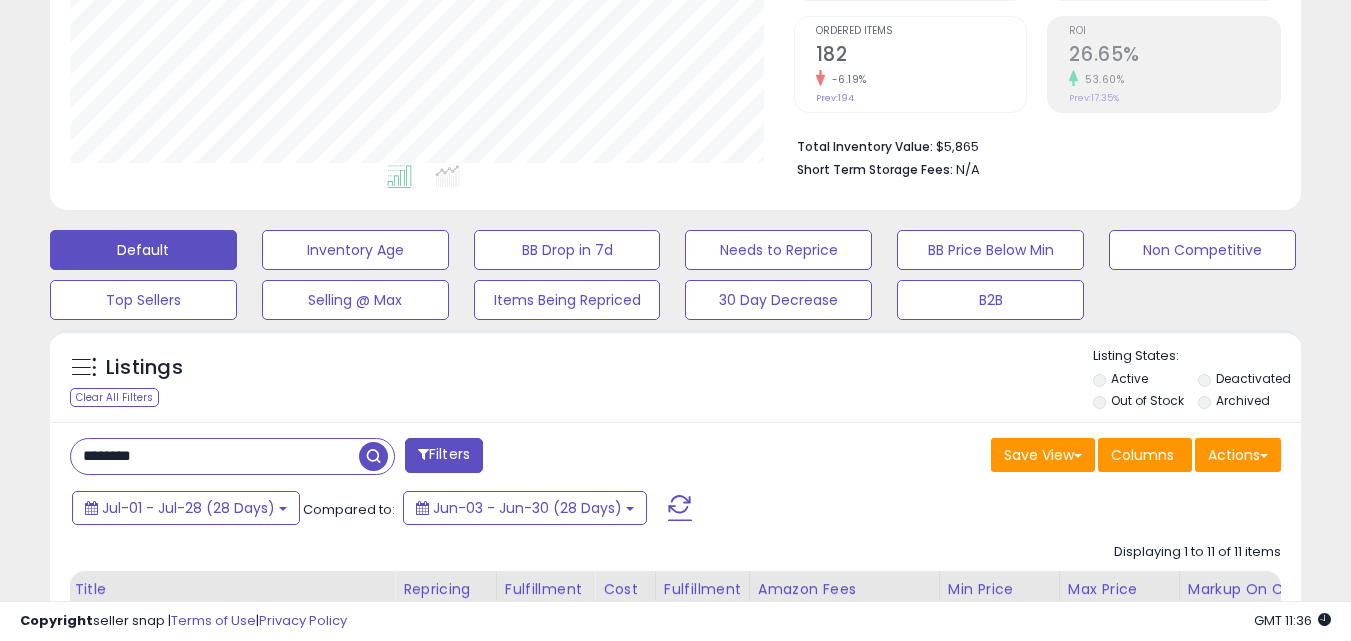 drag, startPoint x: 152, startPoint y: 456, endPoint x: 40, endPoint y: 452, distance: 112.0714 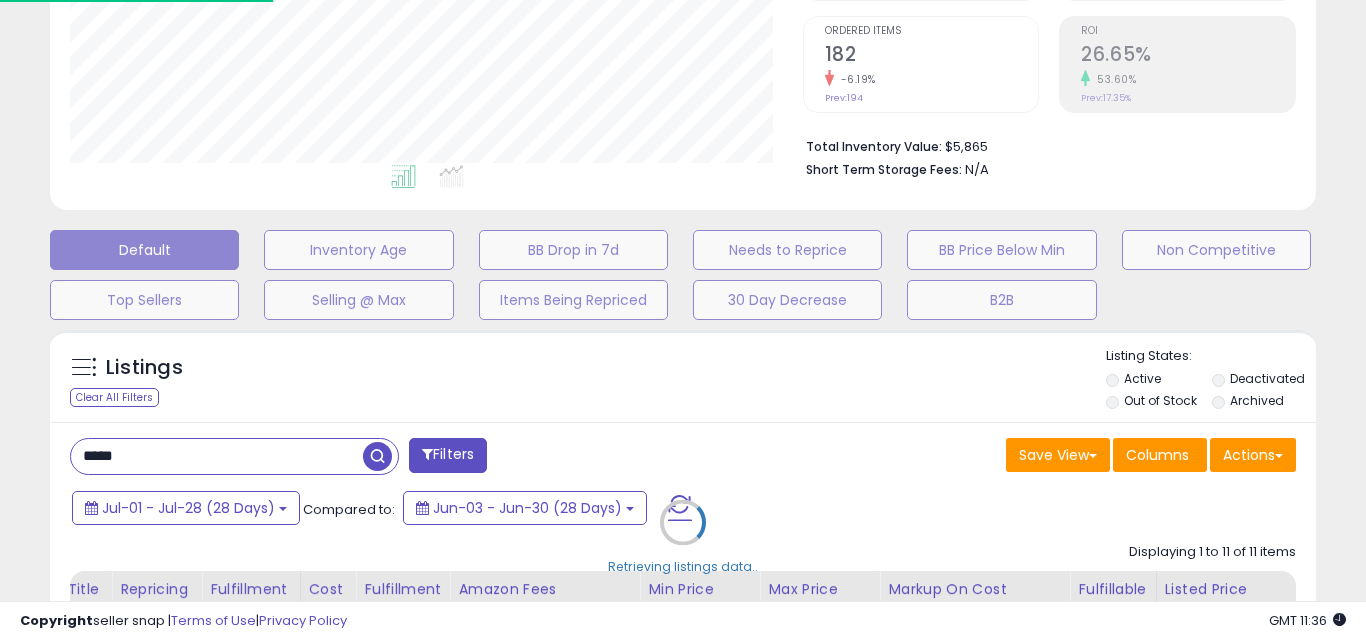 scroll, scrollTop: 999590, scrollLeft: 999267, axis: both 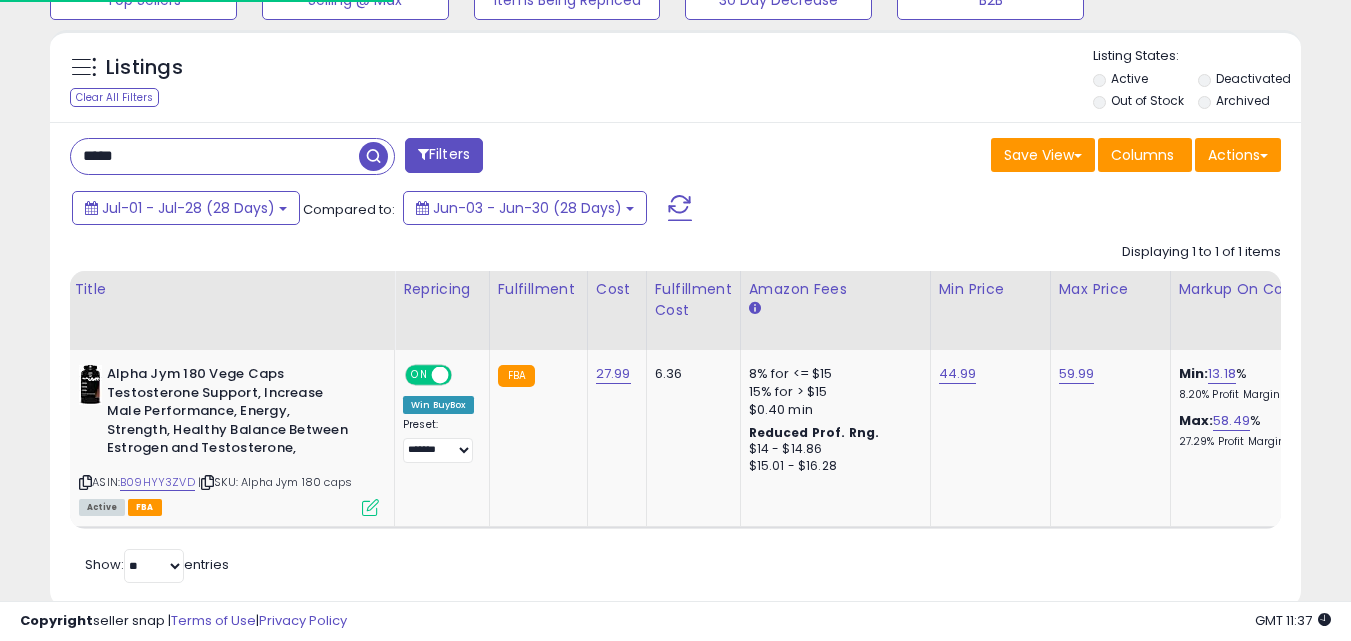 drag, startPoint x: 199, startPoint y: 168, endPoint x: 40, endPoint y: 153, distance: 159.70598 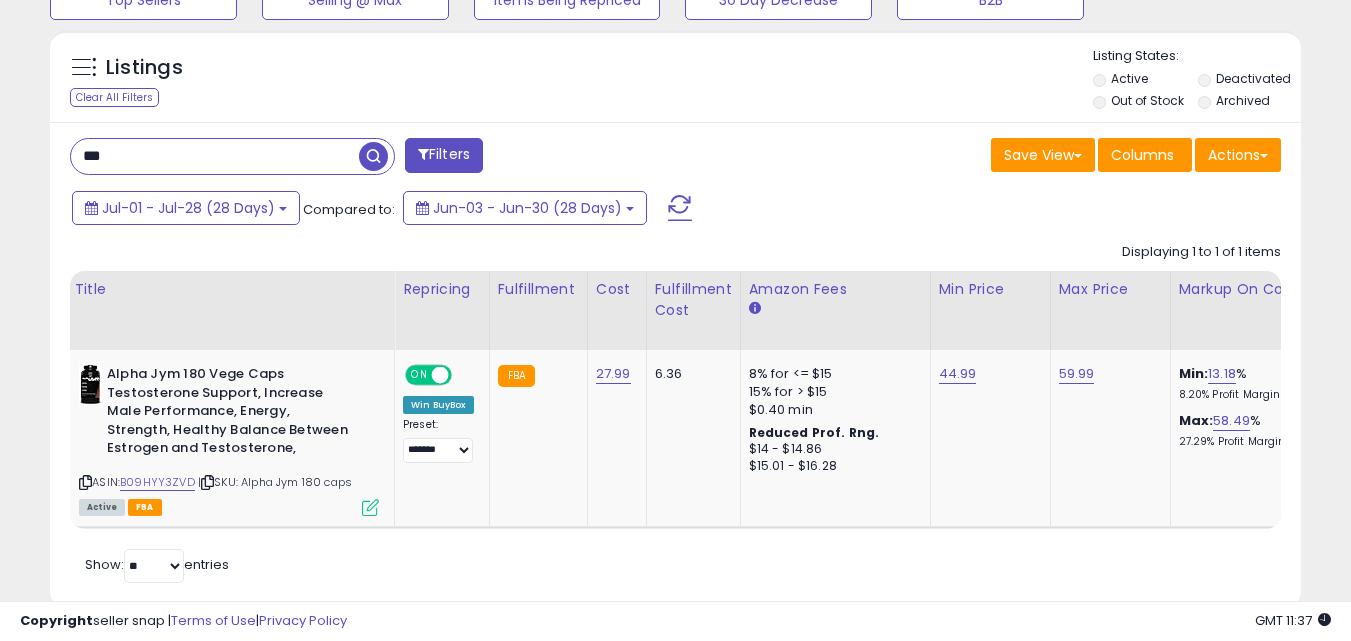 type on "**********" 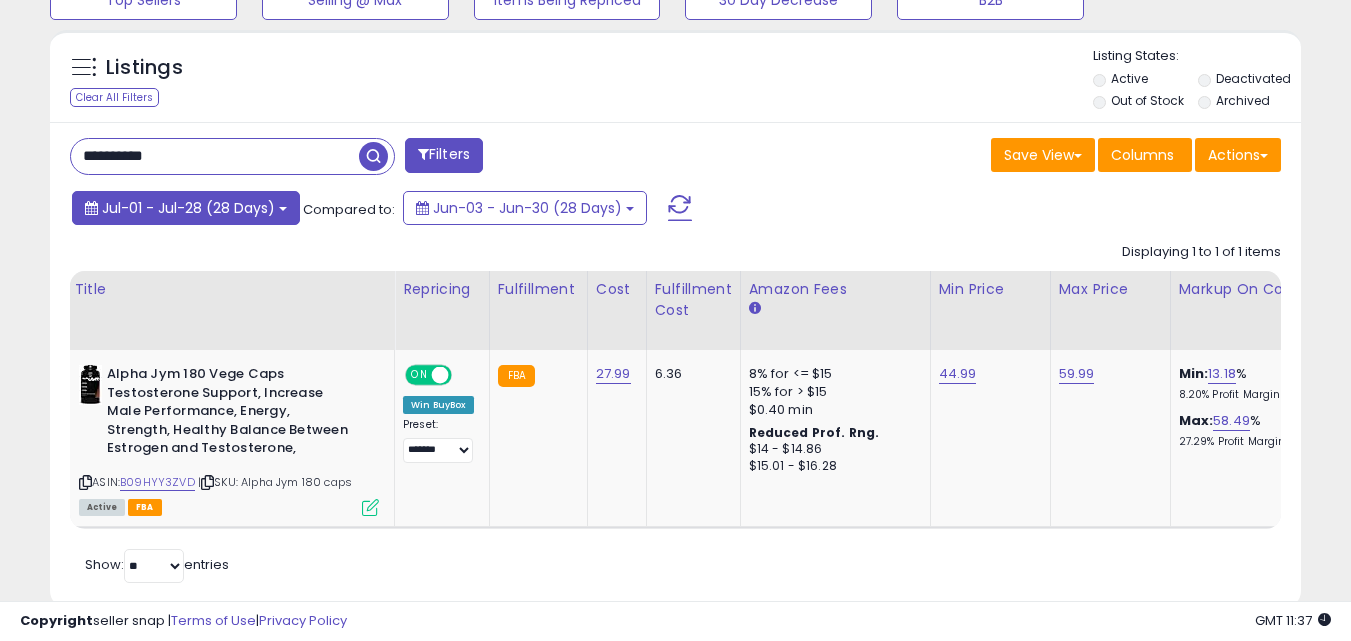 scroll, scrollTop: 999590, scrollLeft: 999267, axis: both 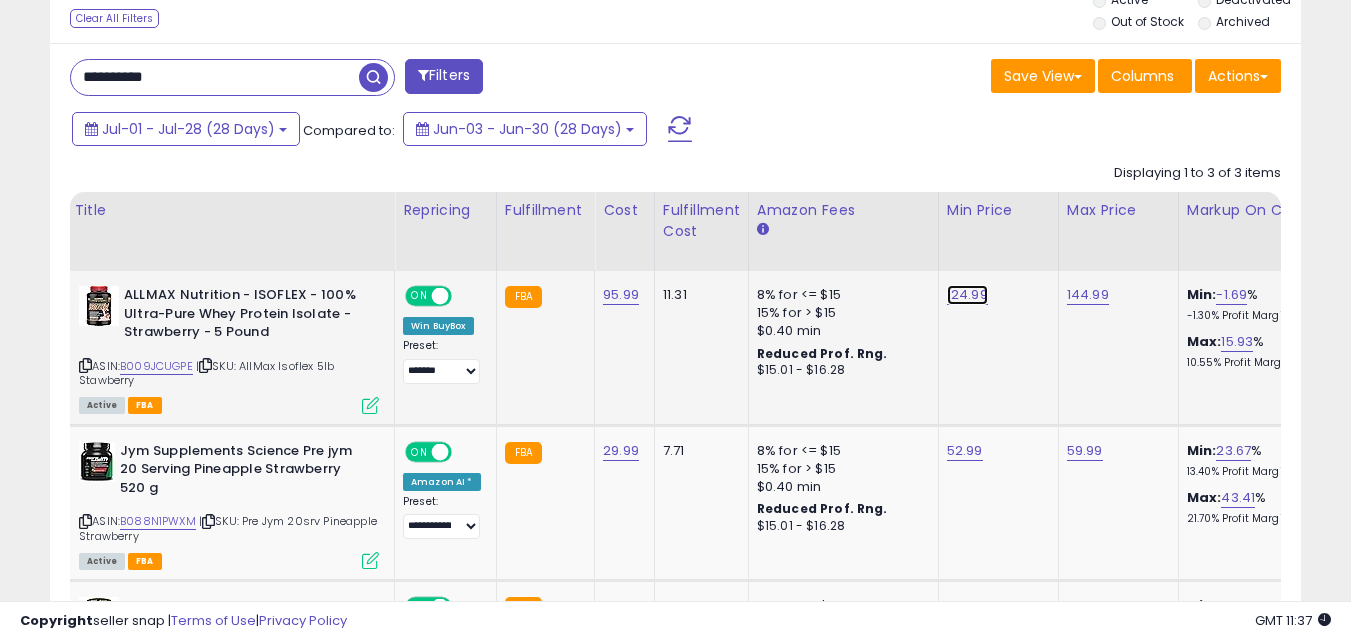 click on "124.99" at bounding box center (967, 295) 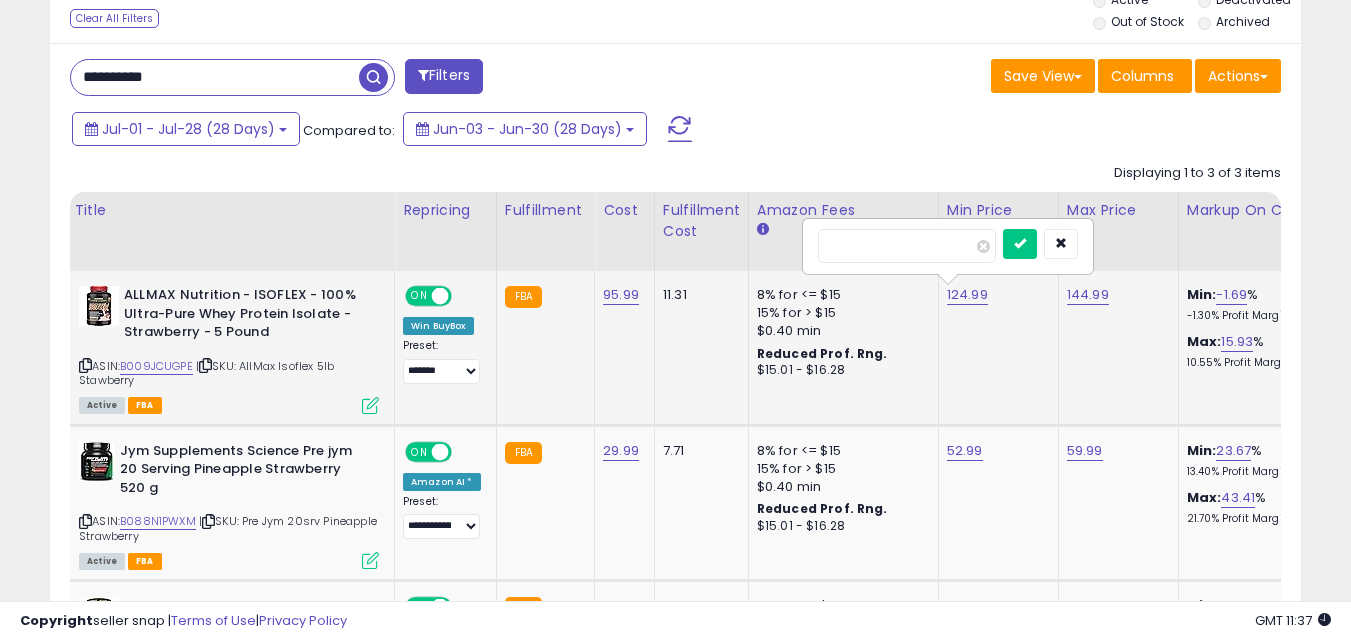 drag, startPoint x: 854, startPoint y: 246, endPoint x: 841, endPoint y: 245, distance: 13.038404 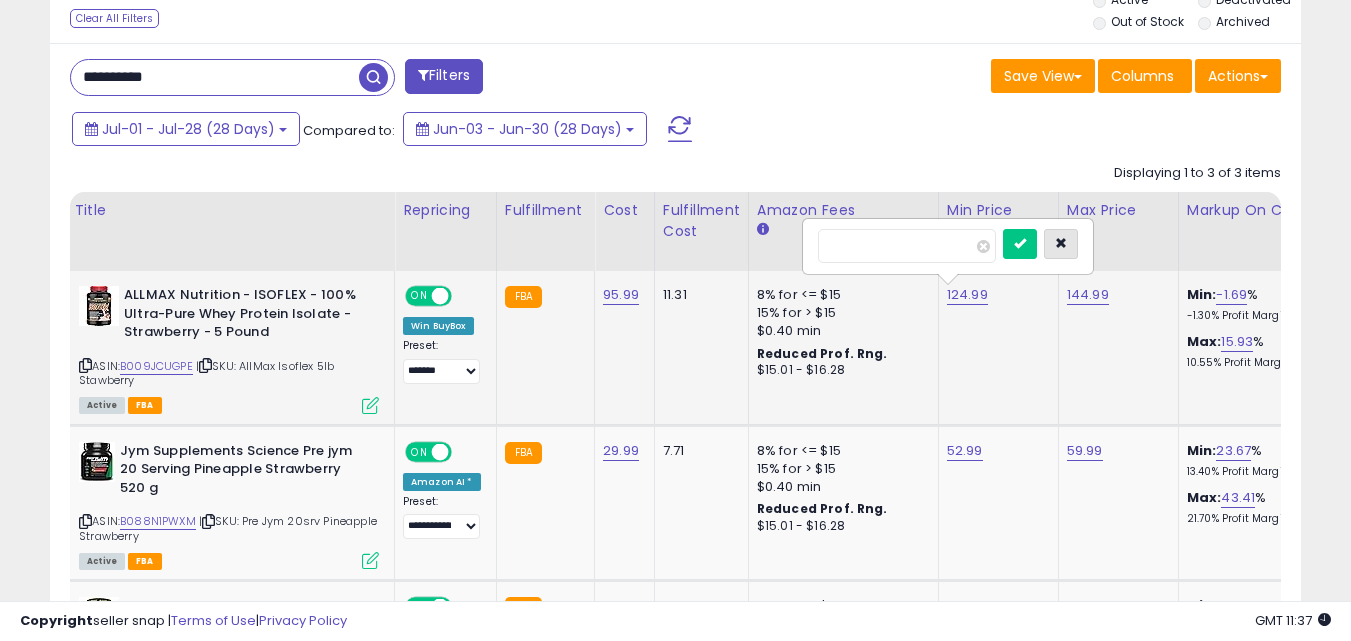 type on "****" 